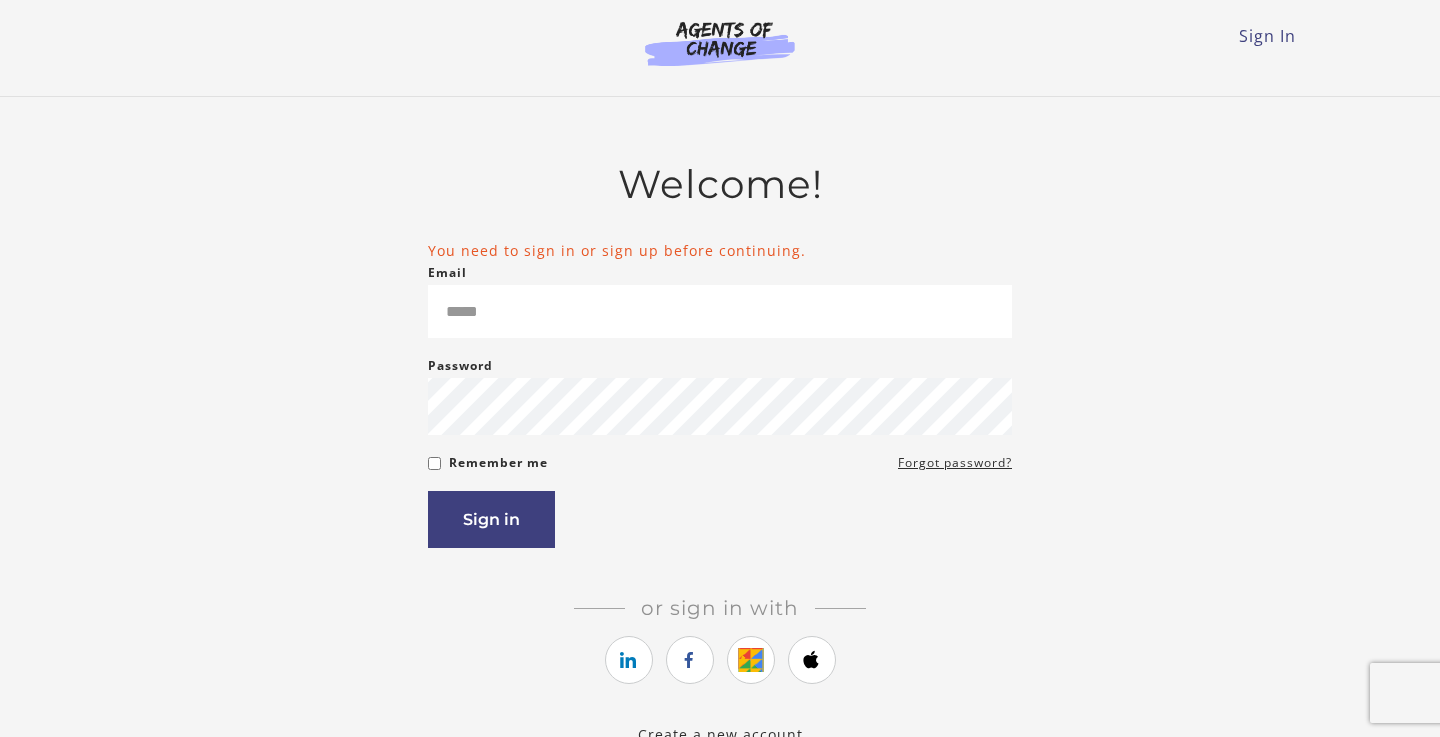 scroll, scrollTop: 0, scrollLeft: 0, axis: both 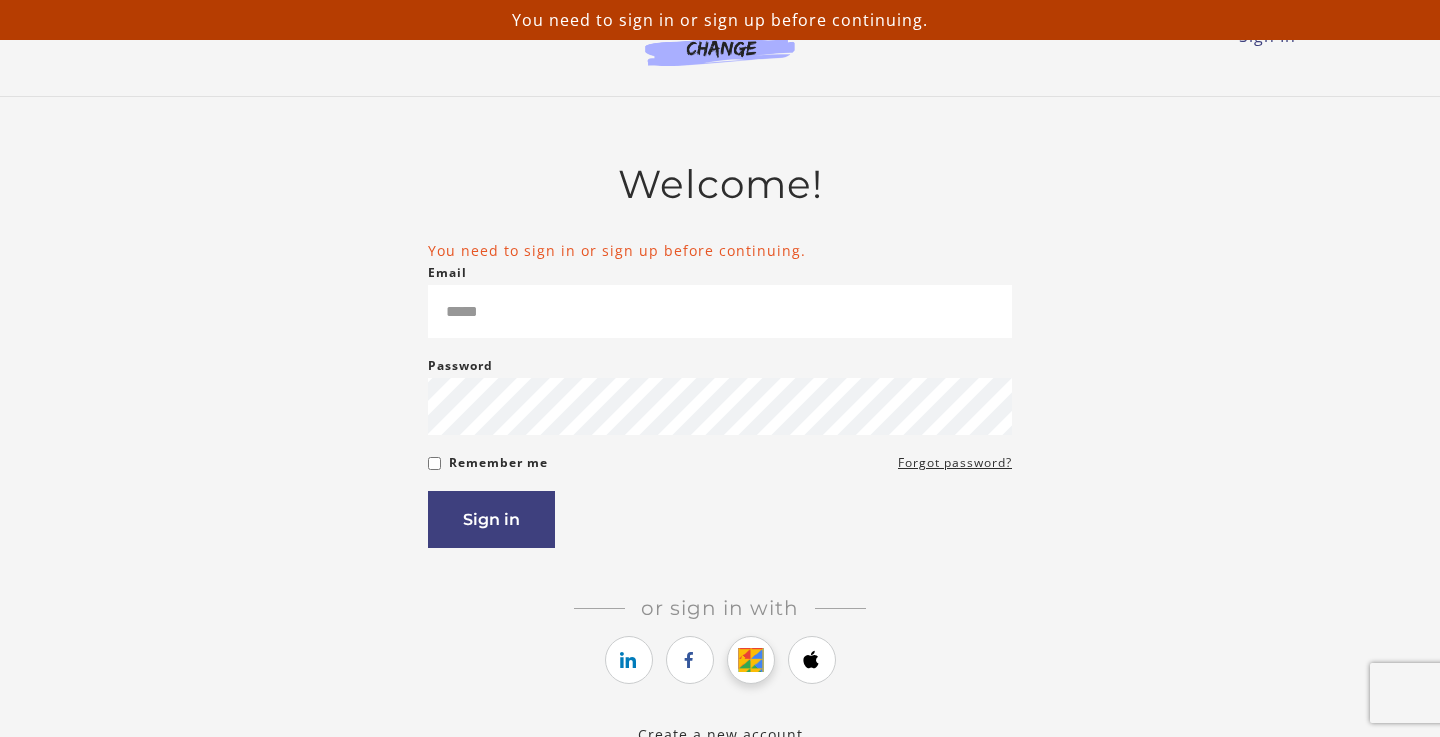click at bounding box center (750, 660) 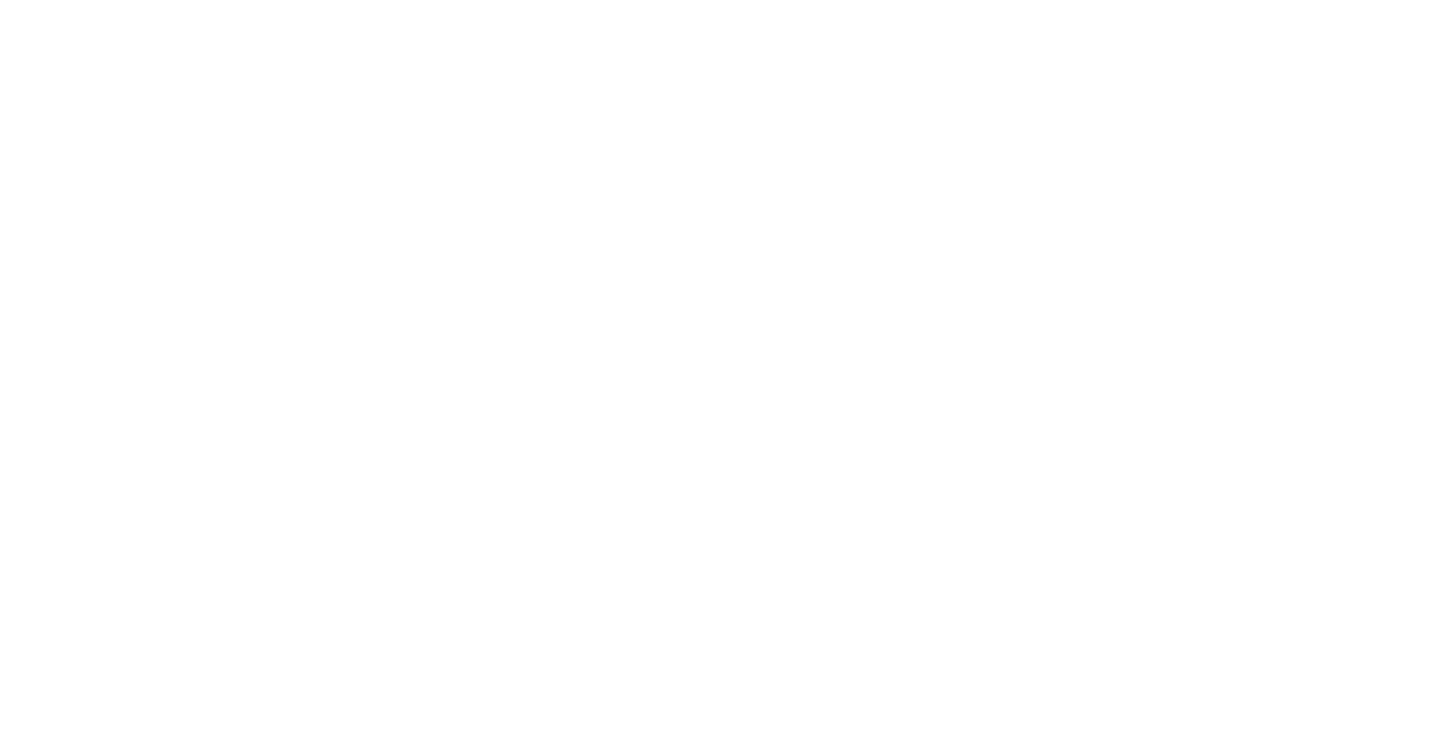 scroll, scrollTop: 0, scrollLeft: 0, axis: both 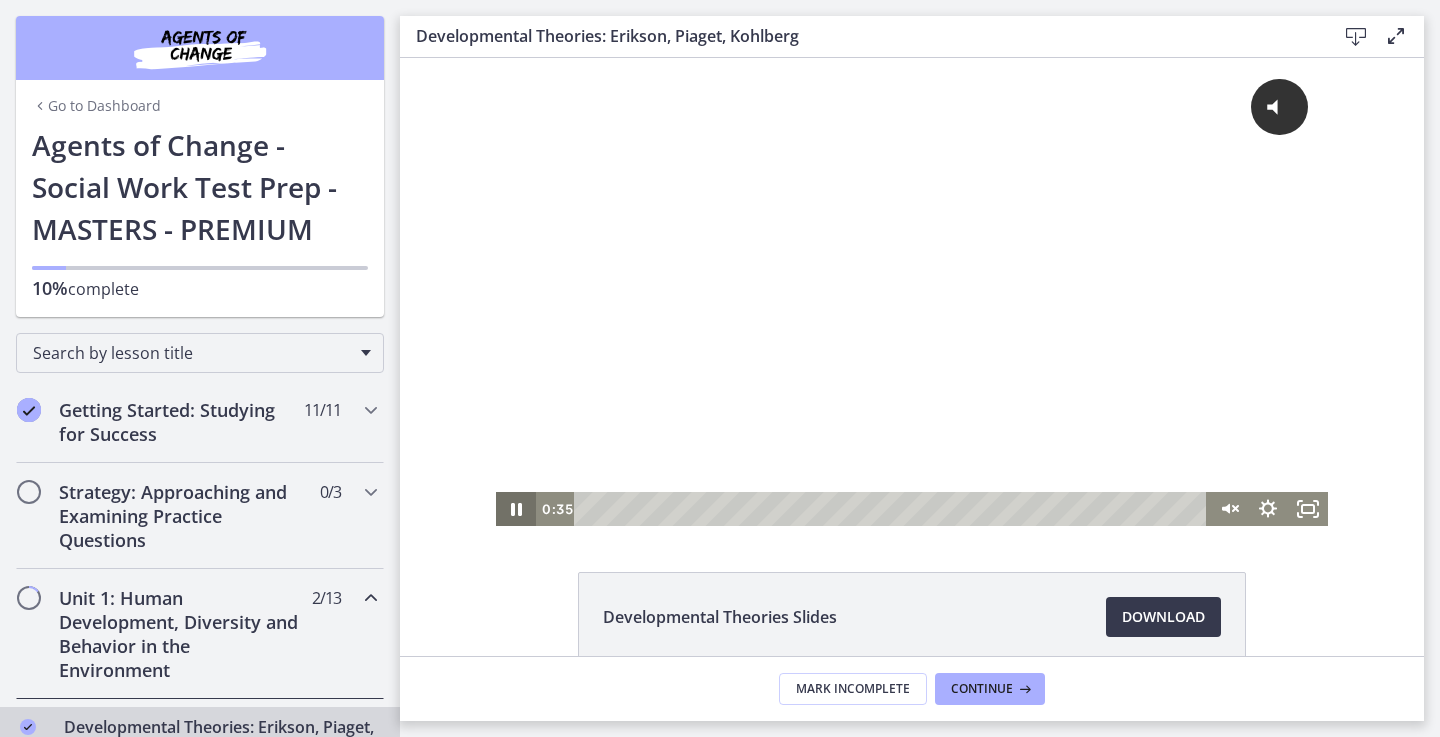 click 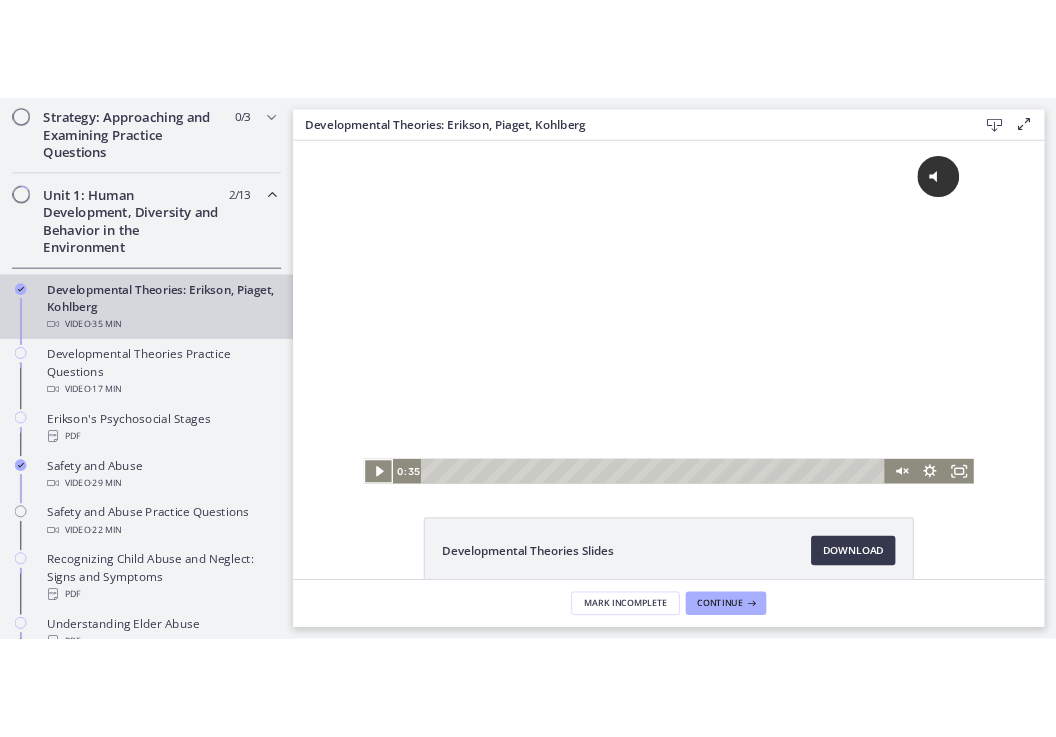 scroll, scrollTop: 592, scrollLeft: 0, axis: vertical 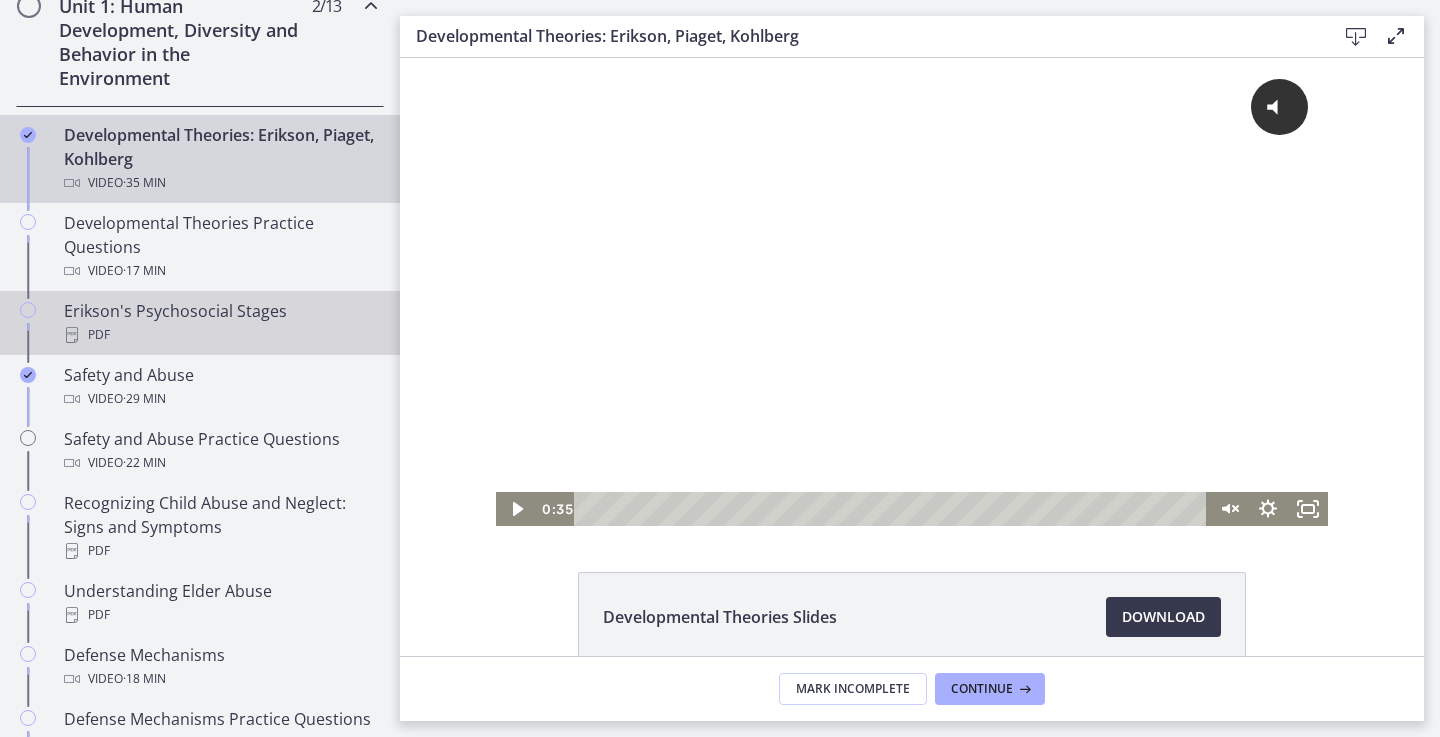 click on "Erikson's Psychosocial Stages
PDF" at bounding box center [220, 323] 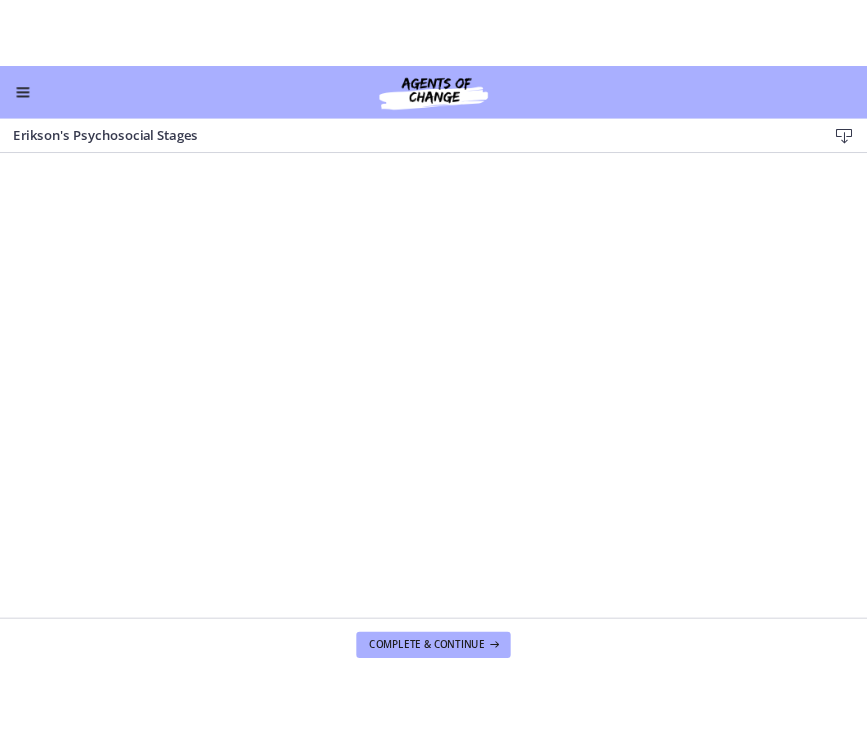 scroll, scrollTop: 586, scrollLeft: 0, axis: vertical 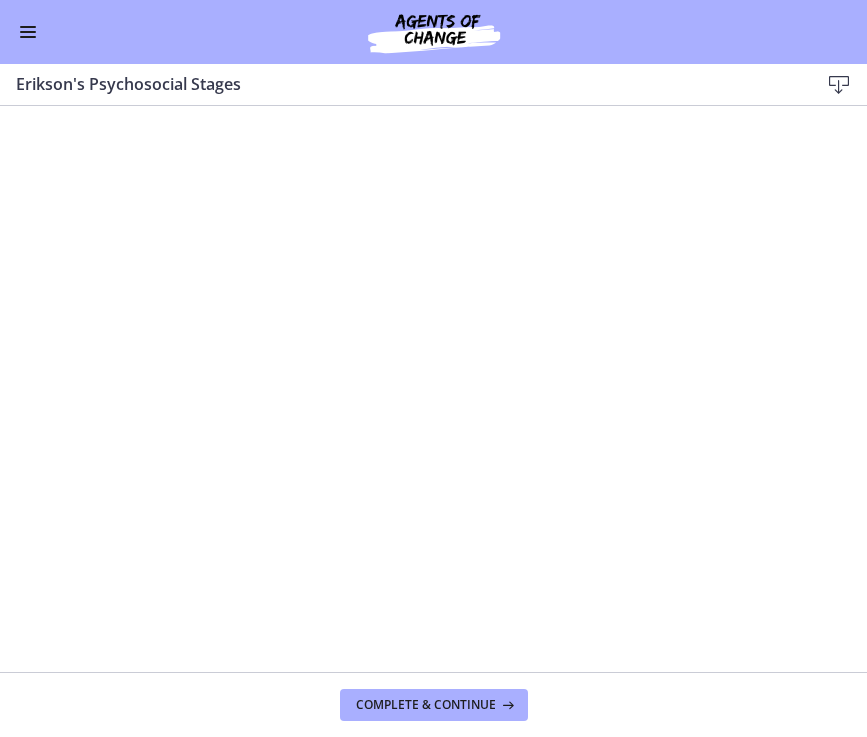 click at bounding box center [28, 27] 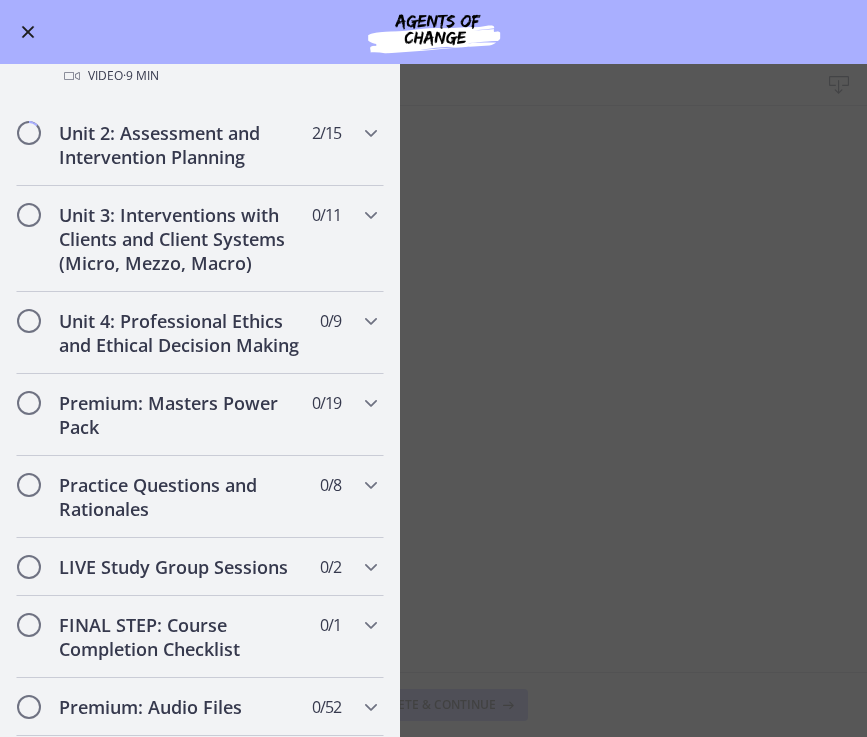 scroll, scrollTop: 1481, scrollLeft: 0, axis: vertical 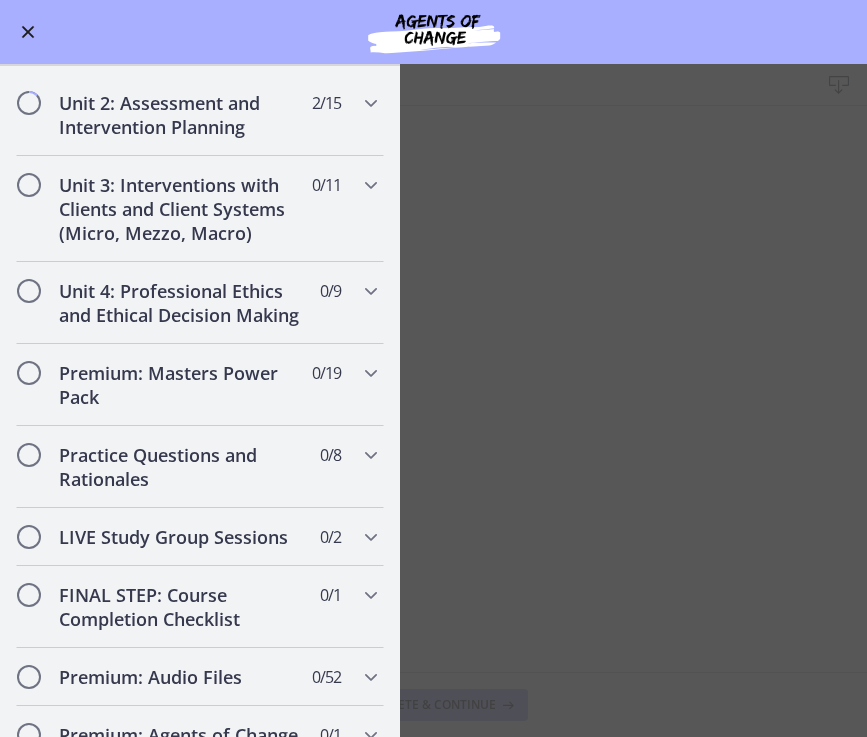 click on "Bonus: Freud's Psychosexual Stages
Video
·  9 min" at bounding box center [220, 34] 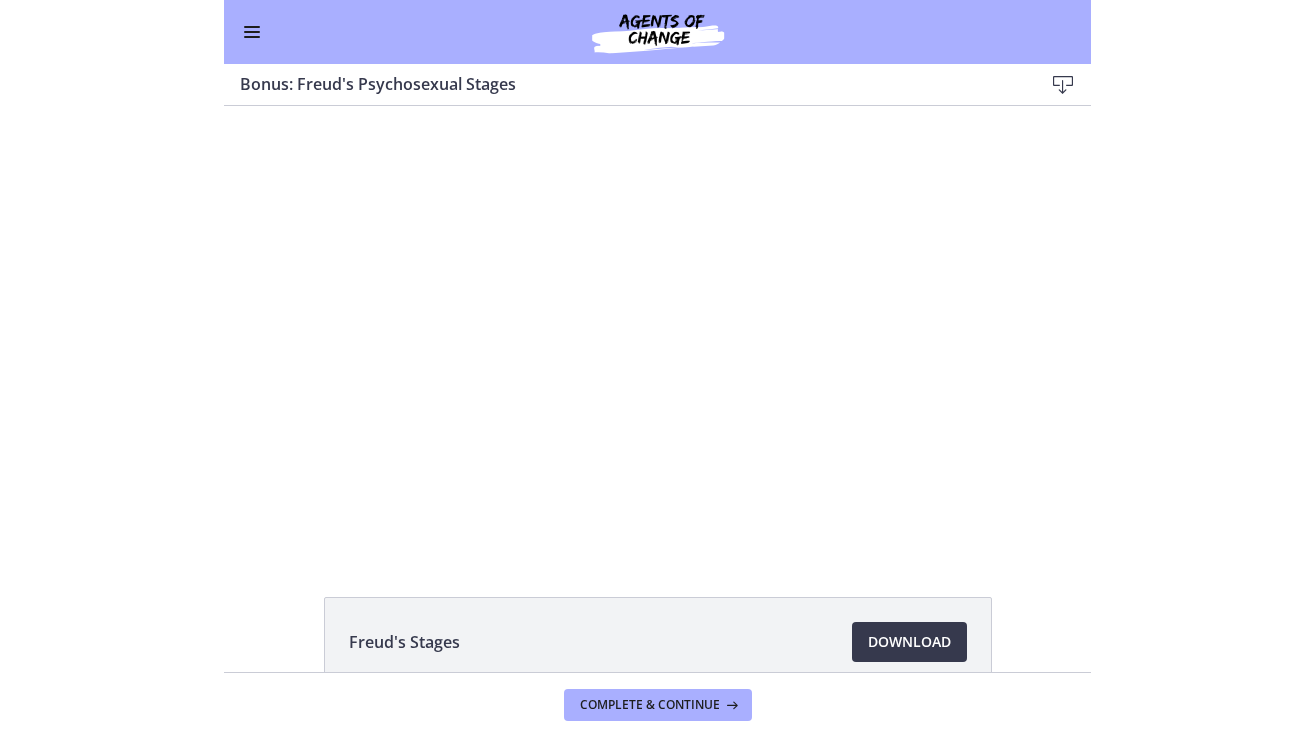 scroll, scrollTop: 0, scrollLeft: 0, axis: both 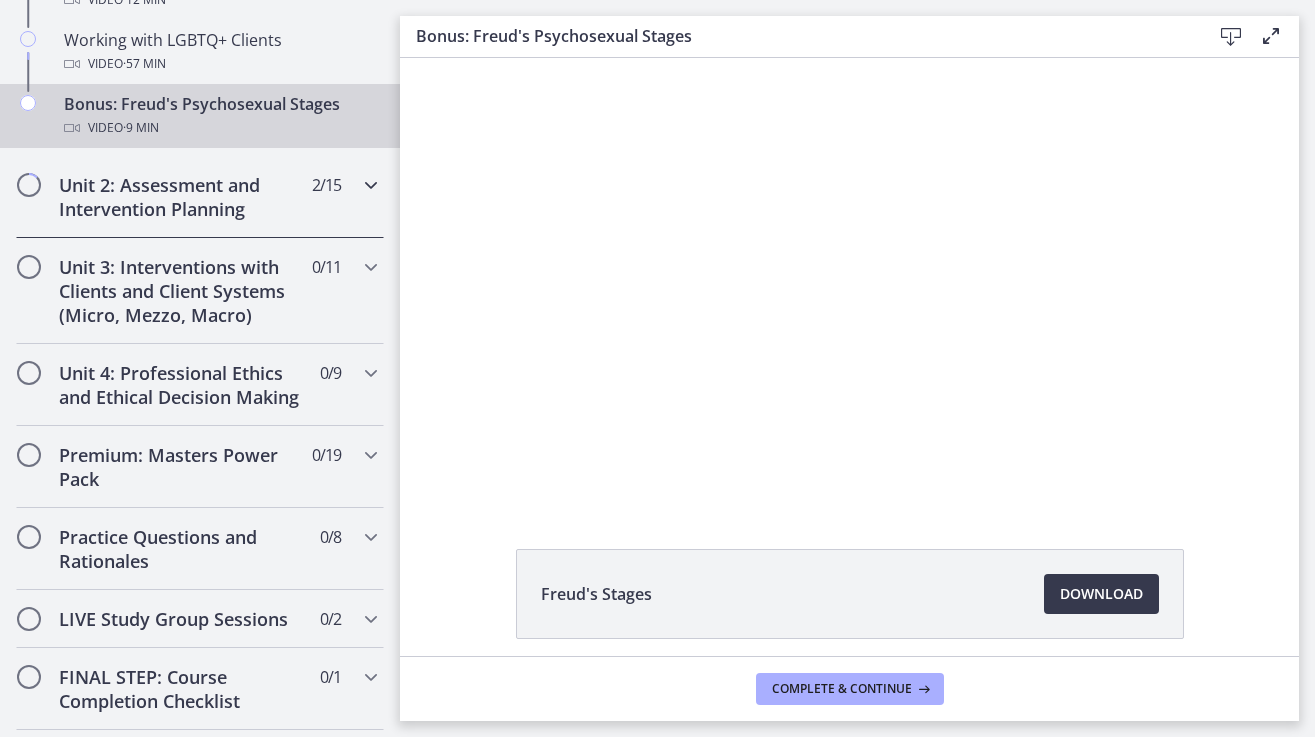 click on "2  /  15
Completed" at bounding box center (326, 185) 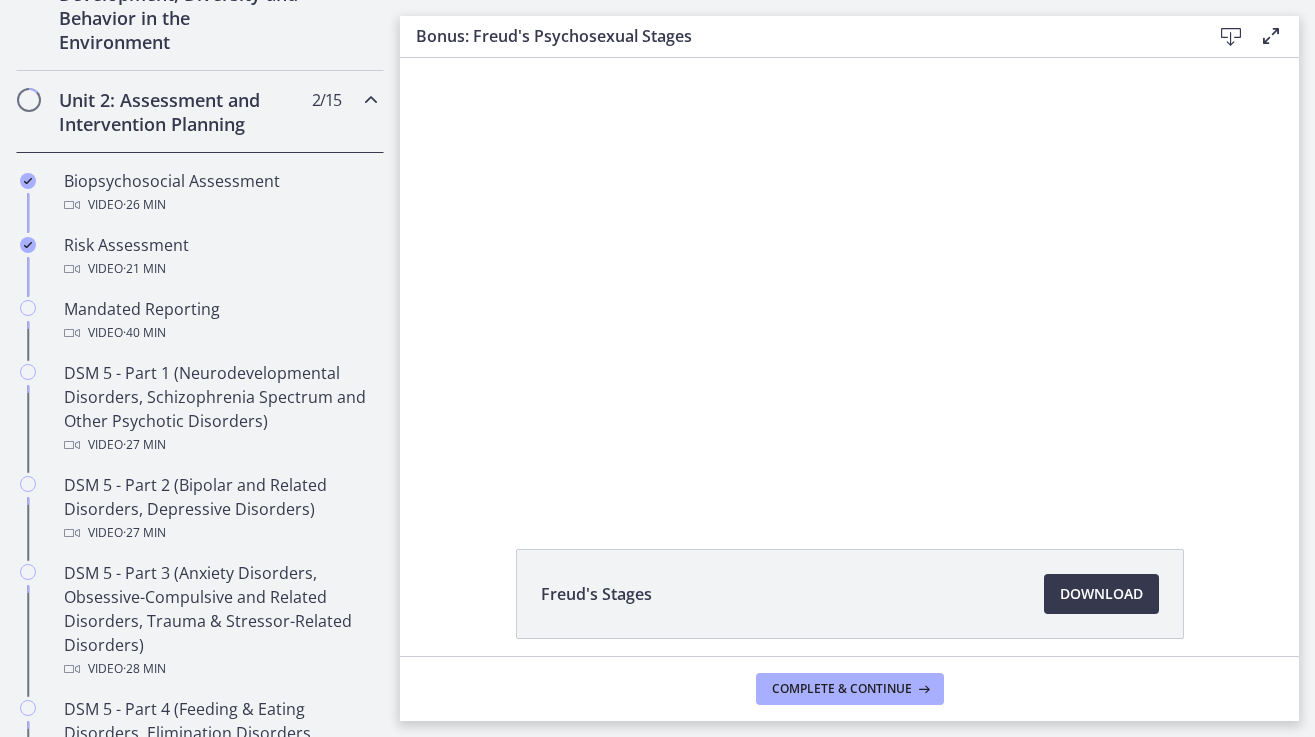 scroll, scrollTop: 627, scrollLeft: 0, axis: vertical 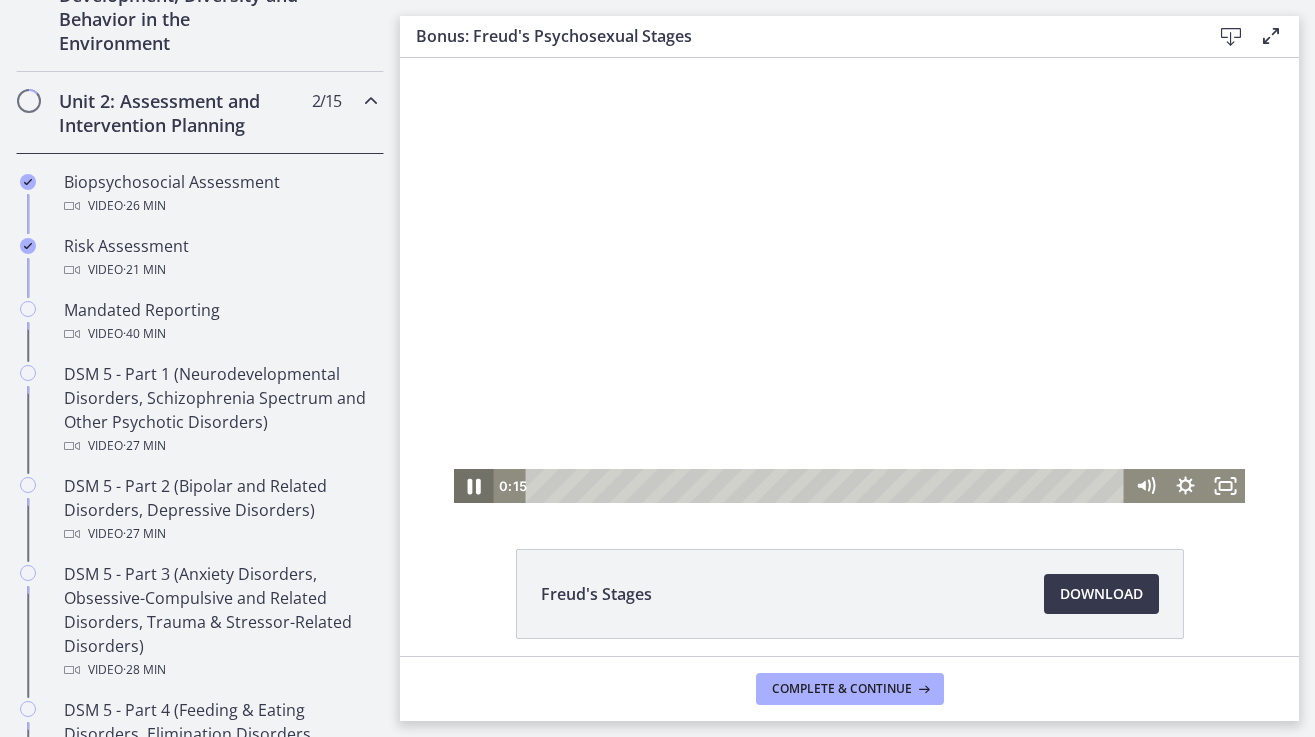 click 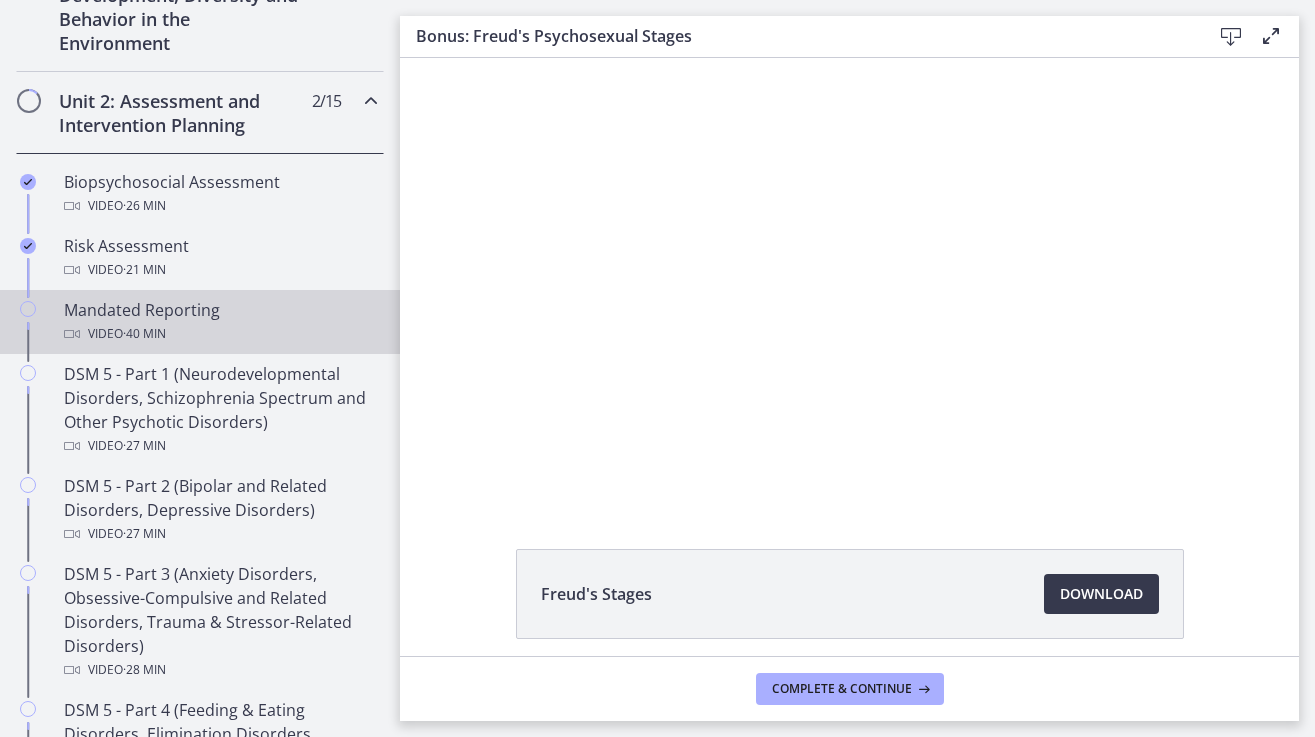 click on "Mandated Reporting
Video
·  40 min" at bounding box center [220, 322] 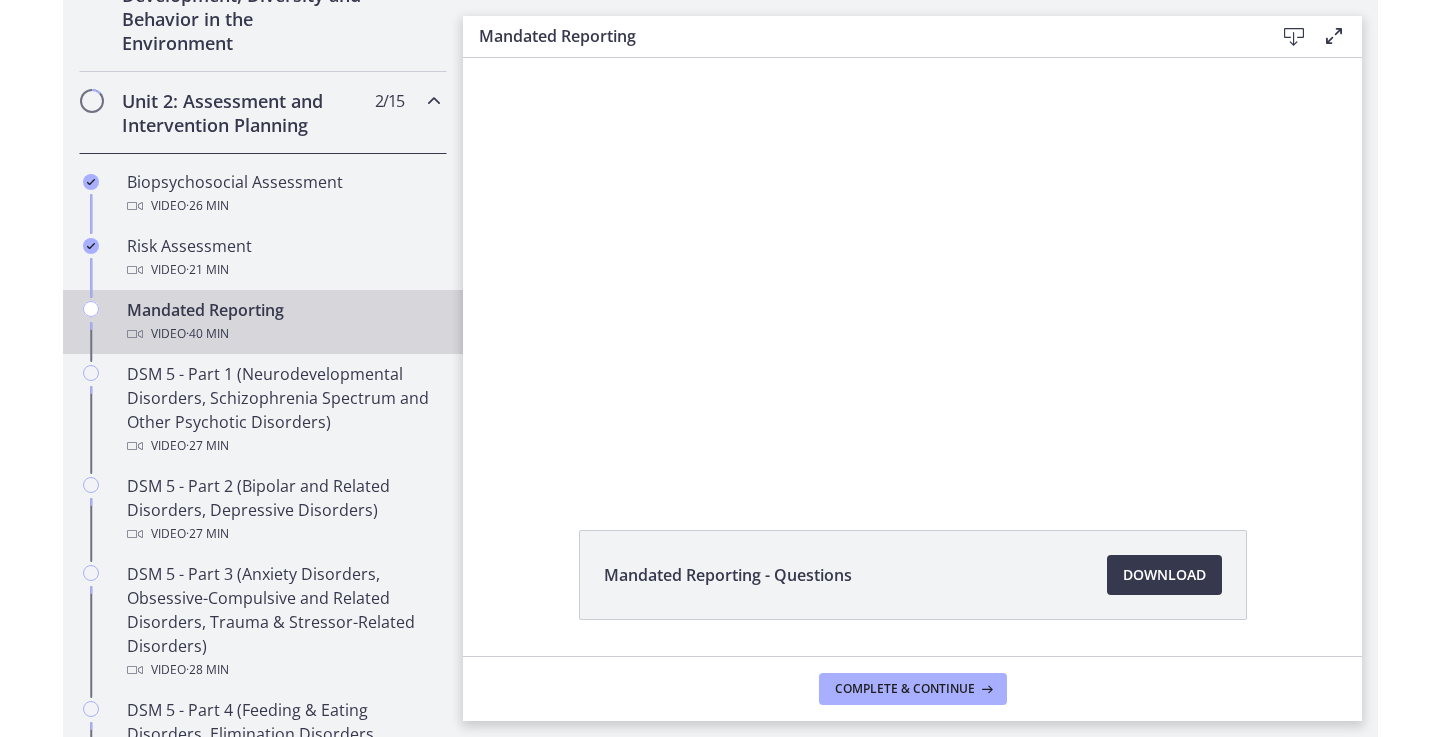 scroll, scrollTop: 0, scrollLeft: 0, axis: both 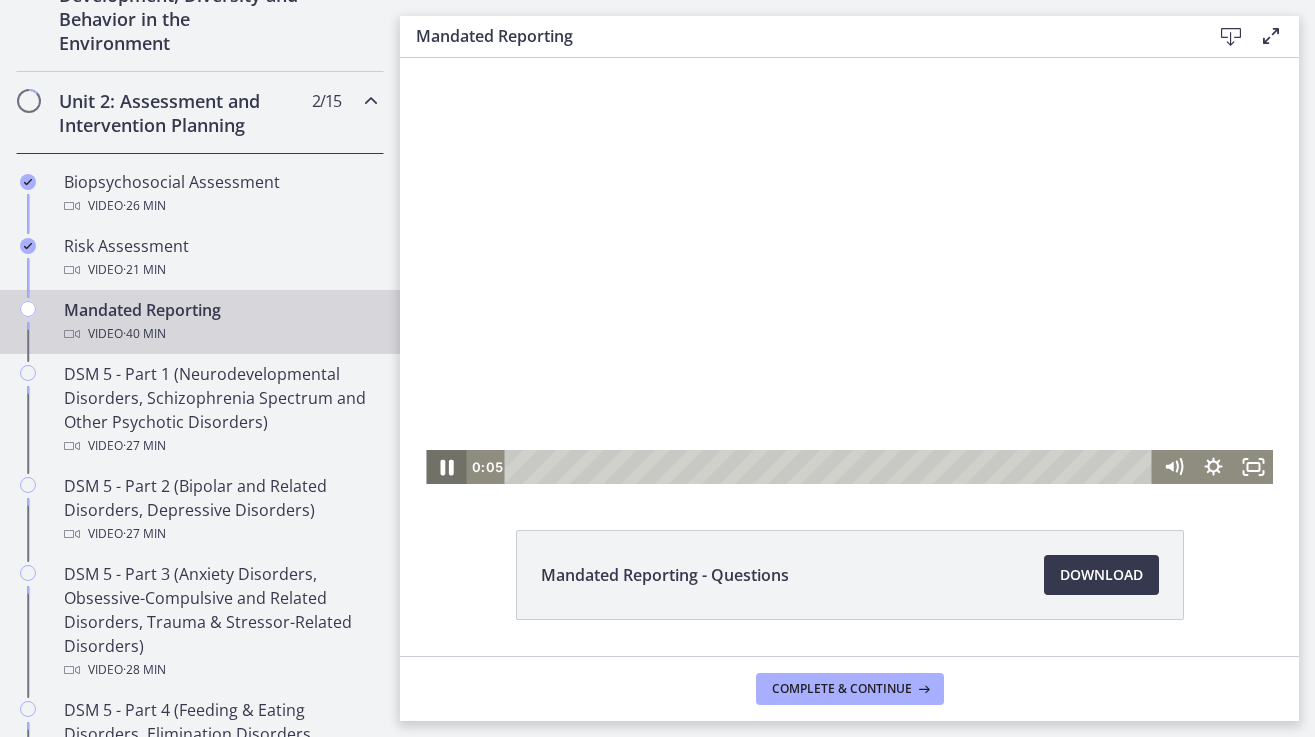 click 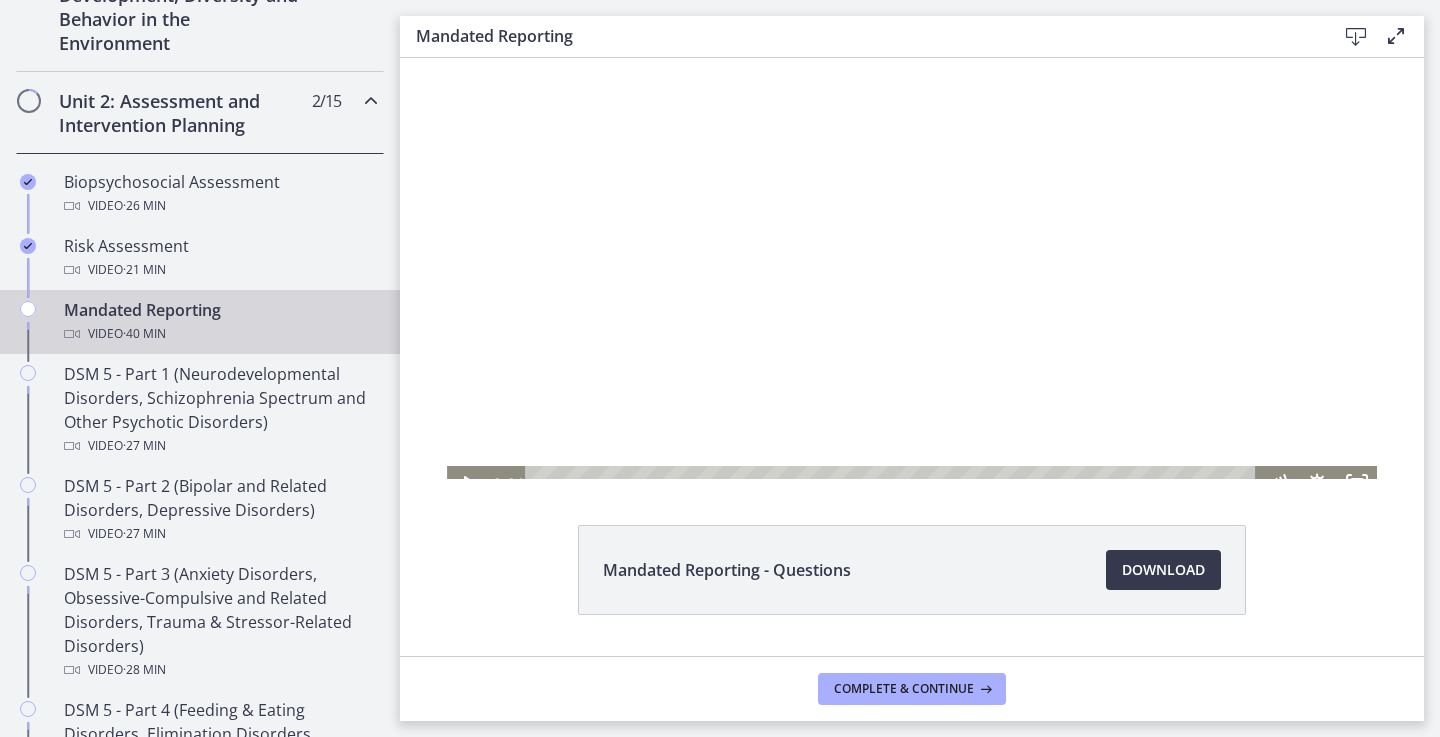 scroll, scrollTop: 0, scrollLeft: 0, axis: both 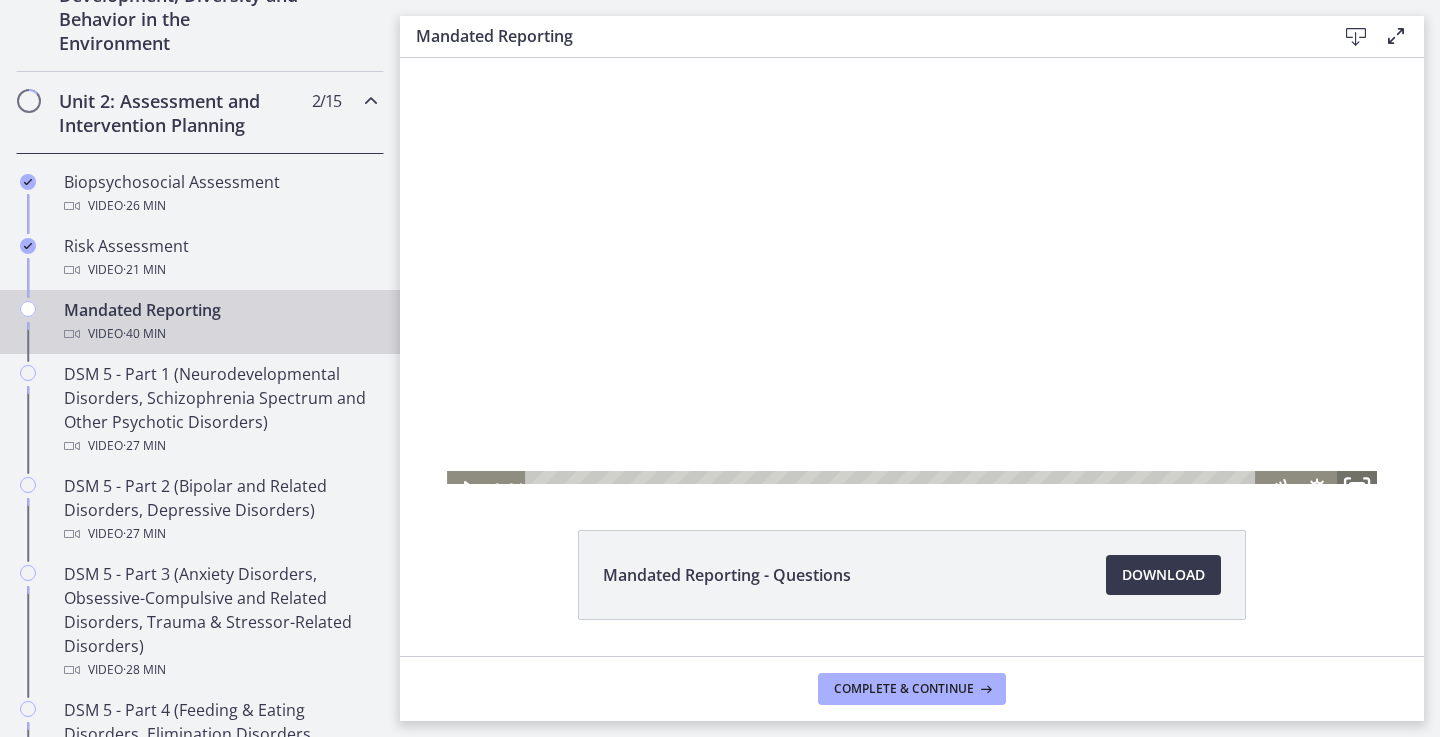 click 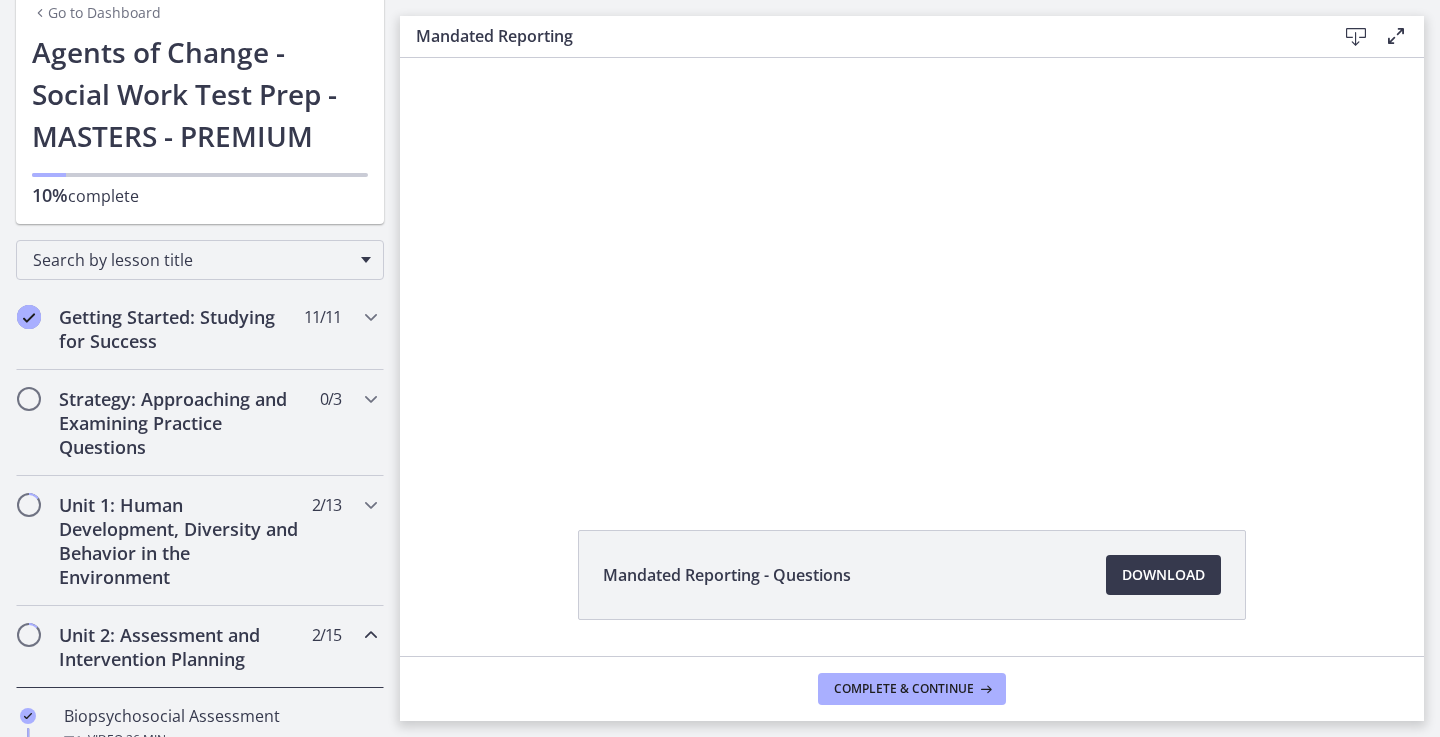 scroll, scrollTop: 92, scrollLeft: 0, axis: vertical 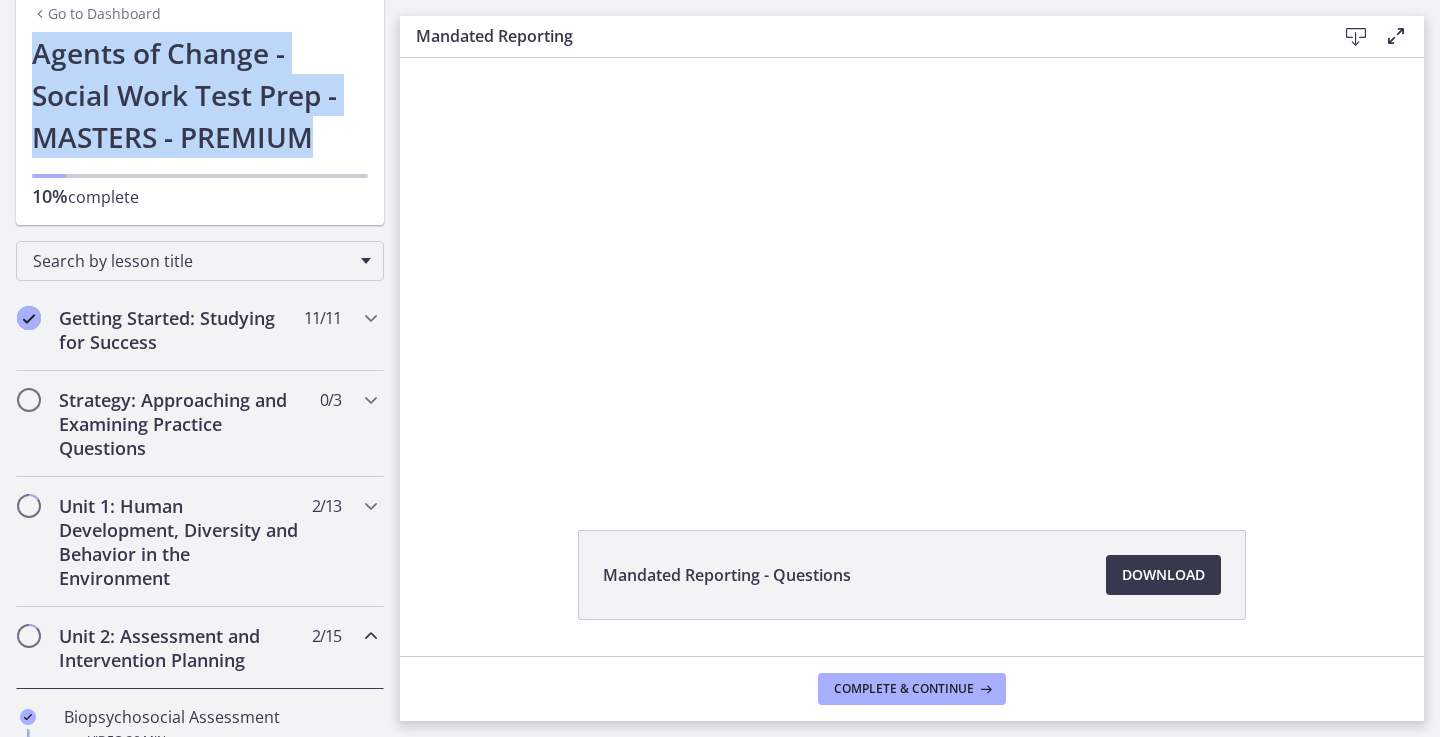 drag, startPoint x: 37, startPoint y: 71, endPoint x: 374, endPoint y: 153, distance: 346.83282 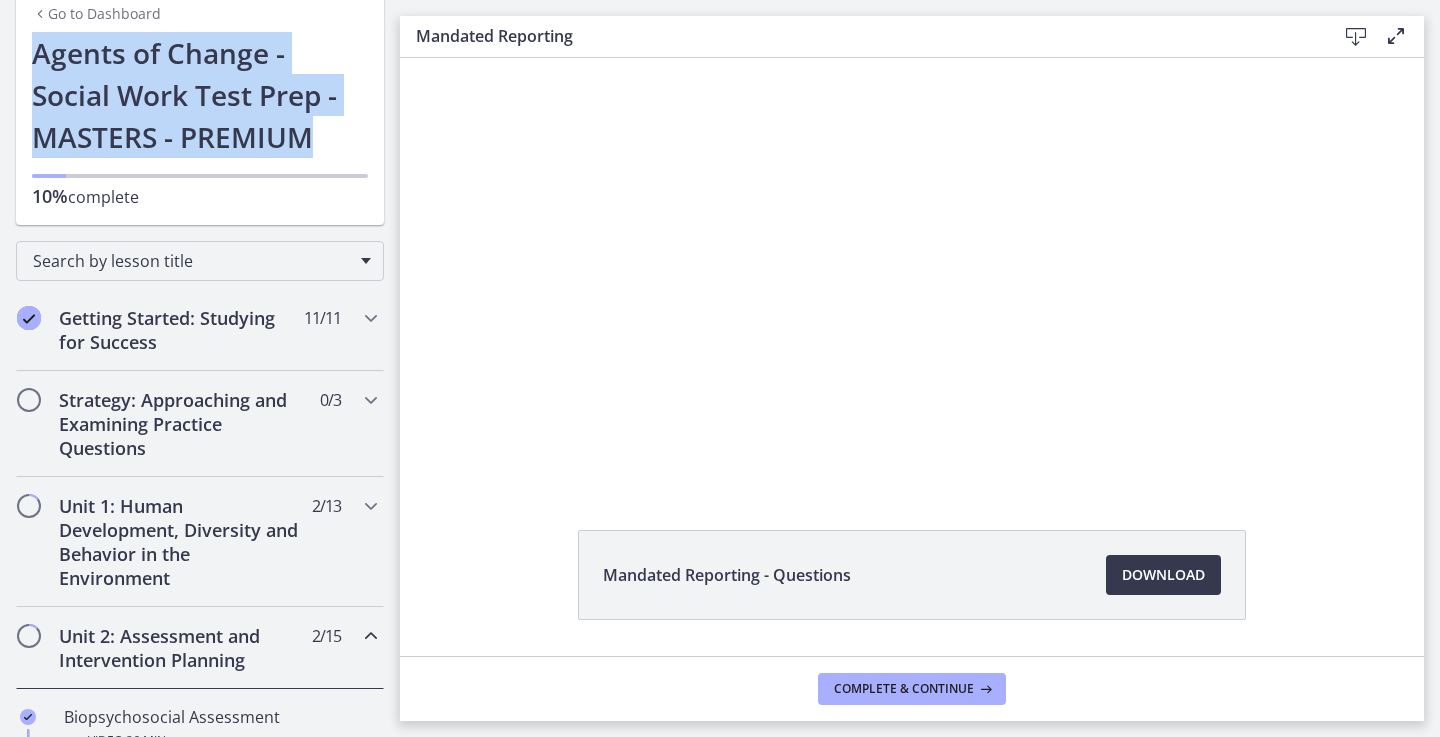 drag, startPoint x: 353, startPoint y: 166, endPoint x: 35, endPoint y: 70, distance: 332.17465 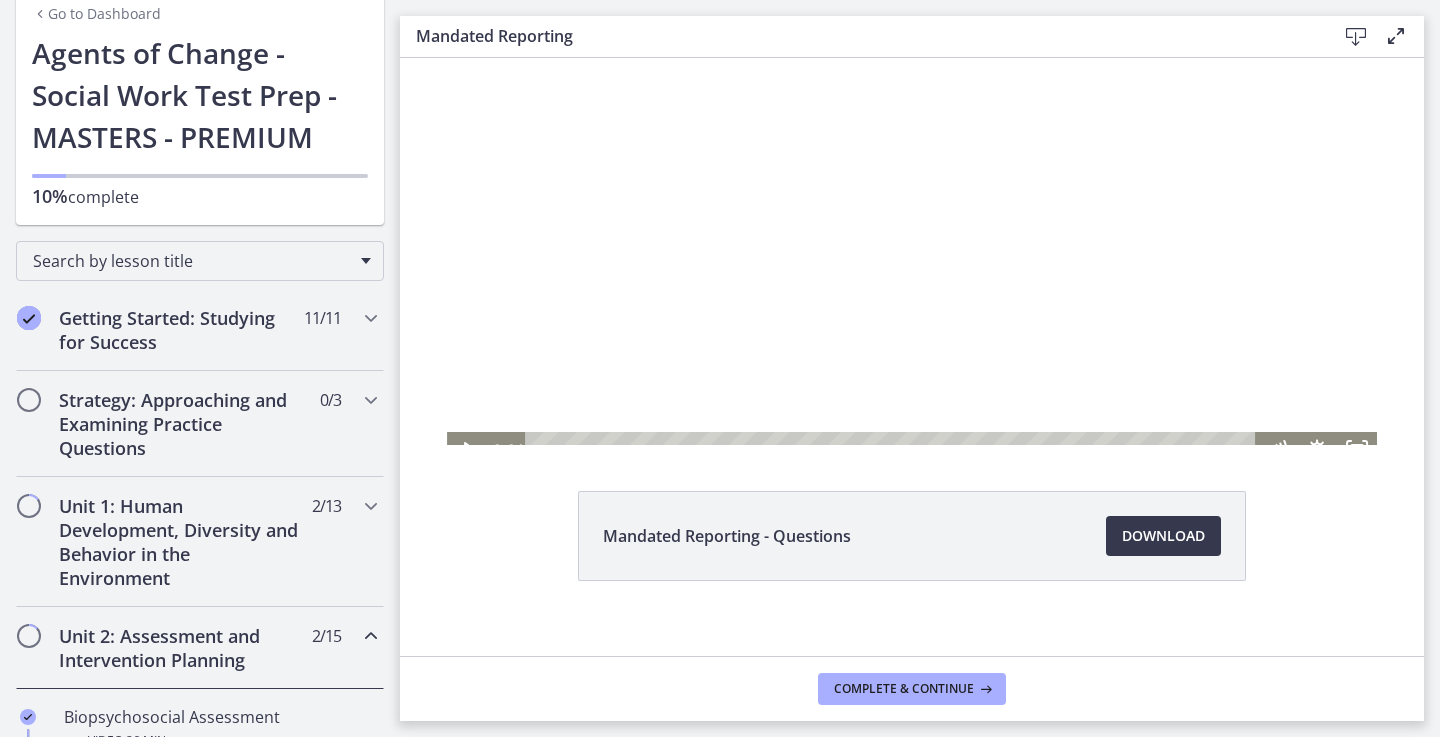 scroll, scrollTop: 42, scrollLeft: 0, axis: vertical 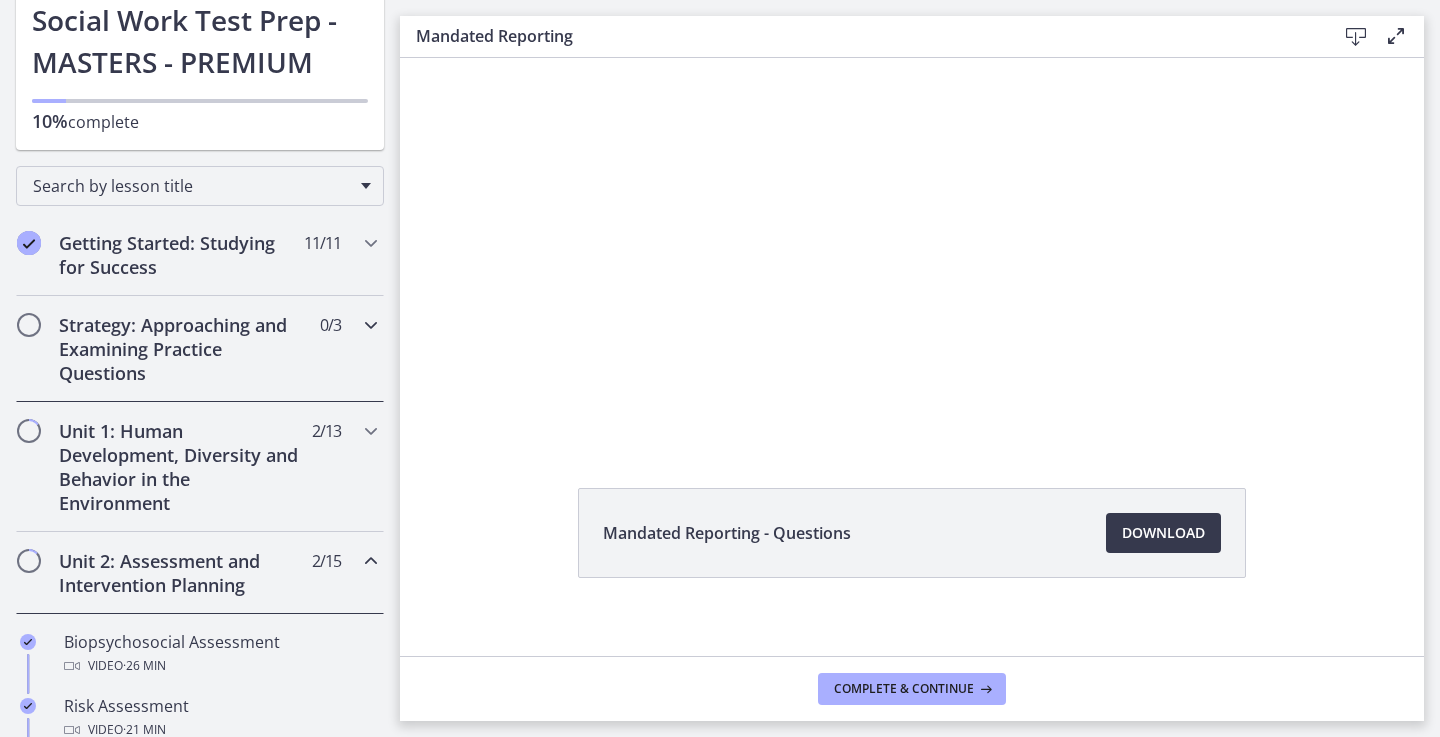 click at bounding box center [371, 325] 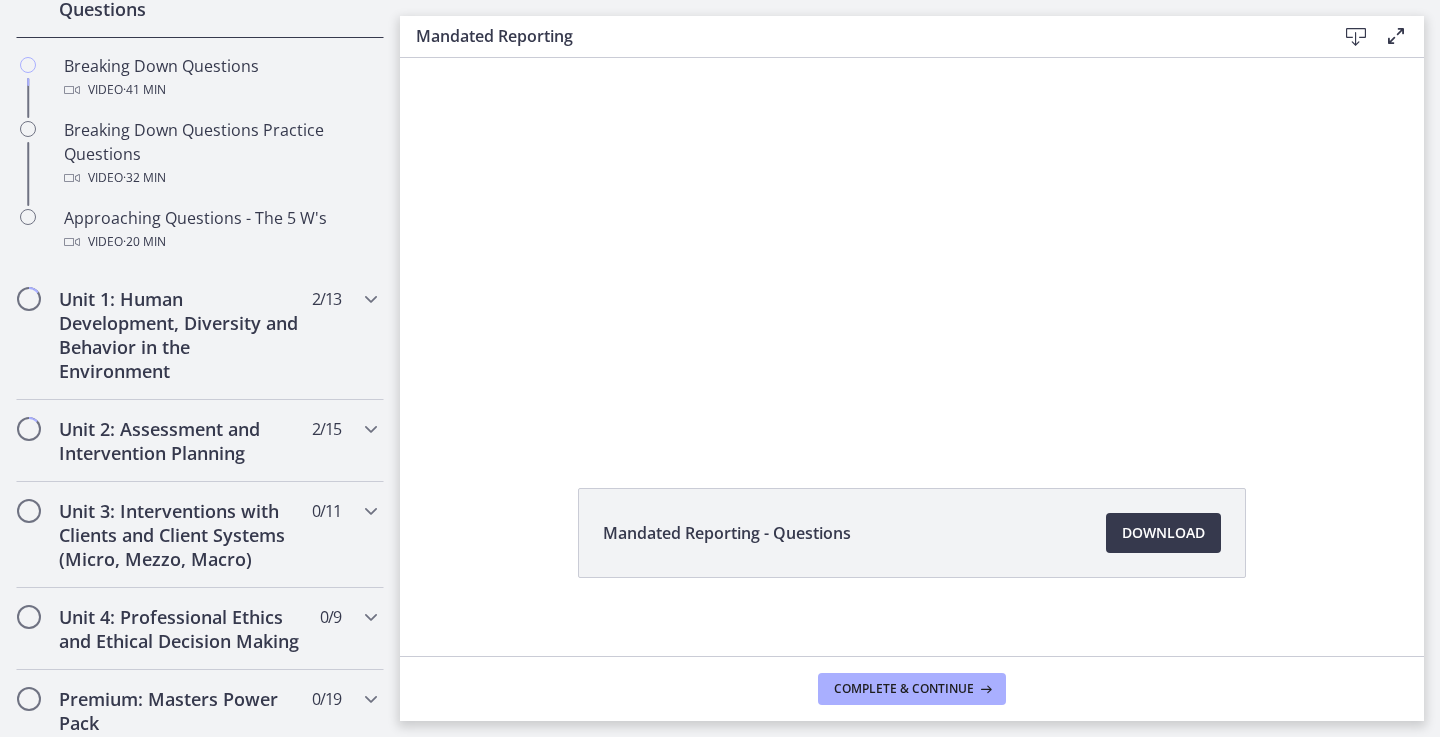 scroll, scrollTop: 532, scrollLeft: 0, axis: vertical 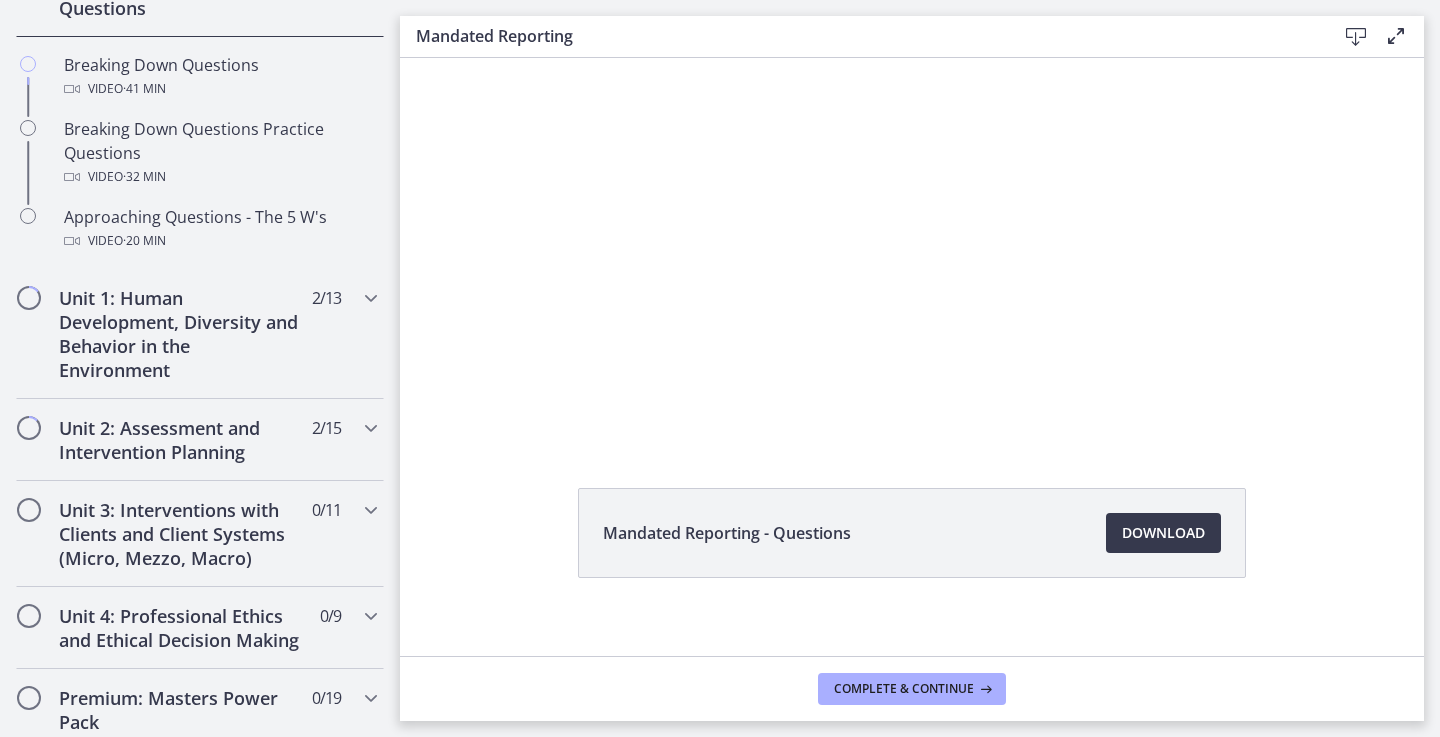 click at bounding box center [29, -40] 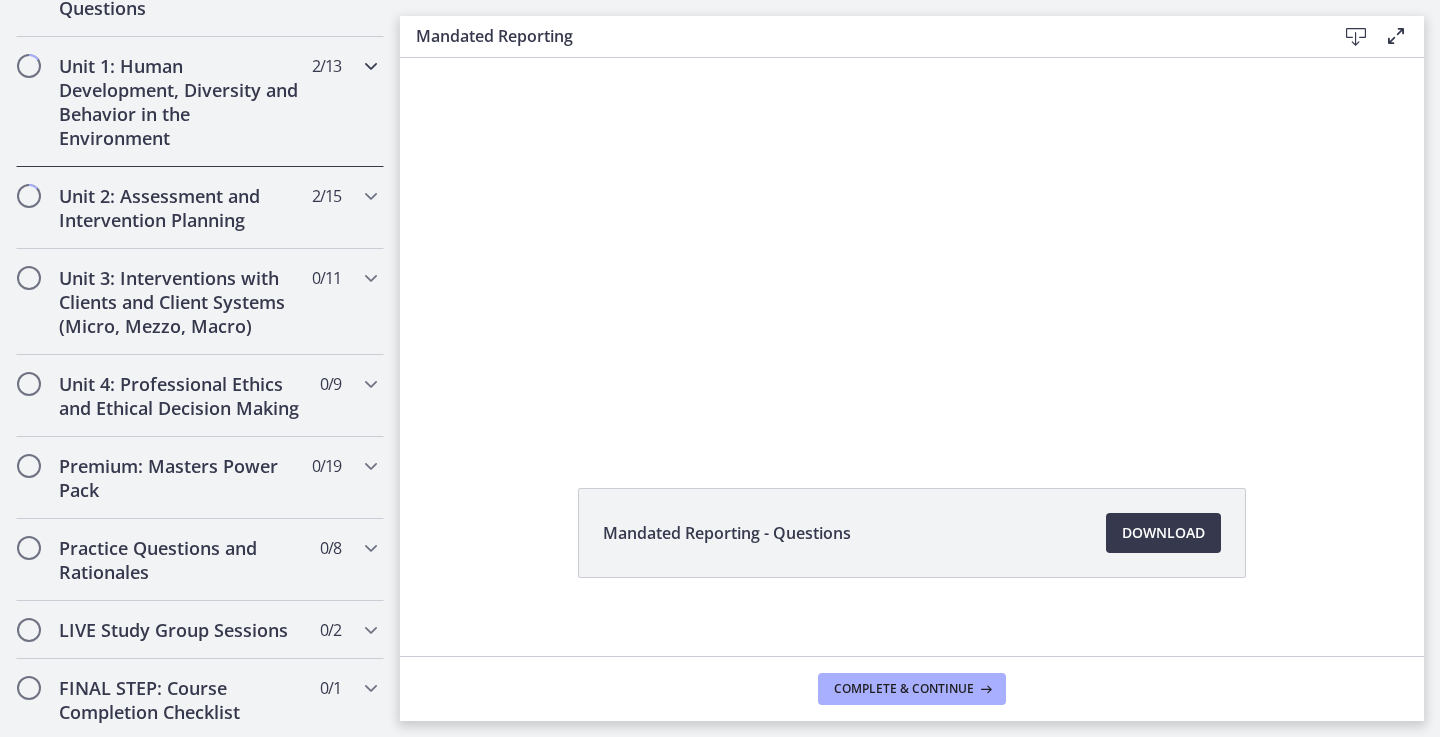click on "Unit 1: Human Development, Diversity and Behavior in the Environment" at bounding box center [181, 102] 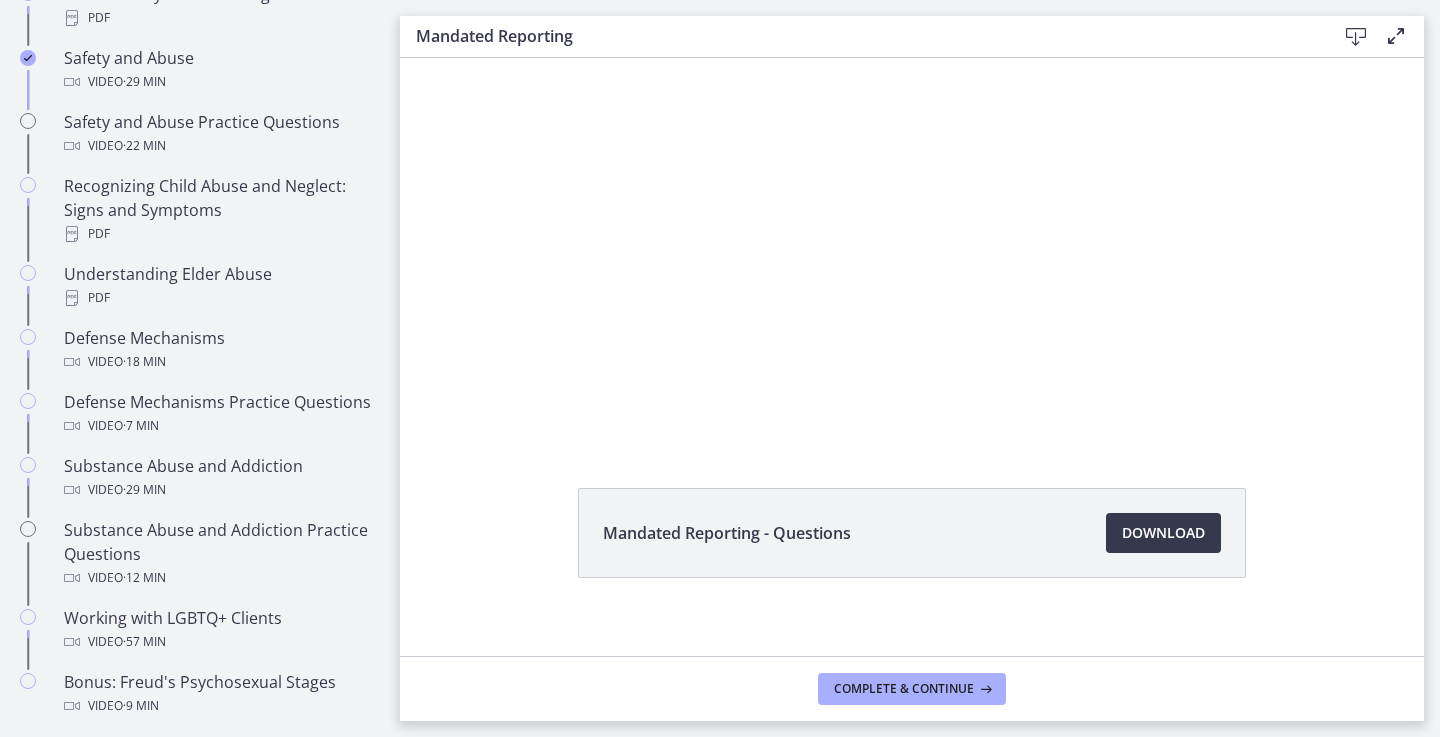 scroll, scrollTop: 911, scrollLeft: 0, axis: vertical 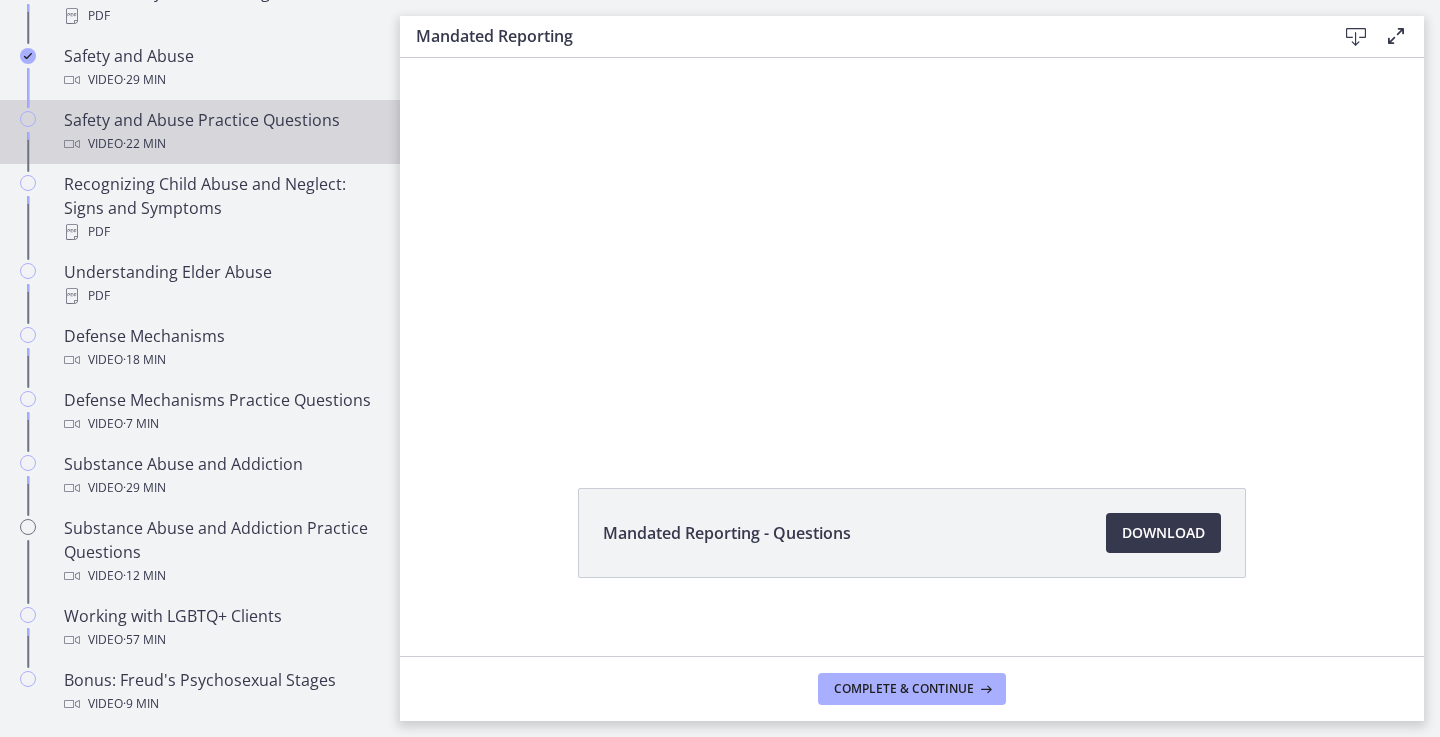 click on "Safety and Abuse Practice Questions
Video
·  22 min" at bounding box center [220, 132] 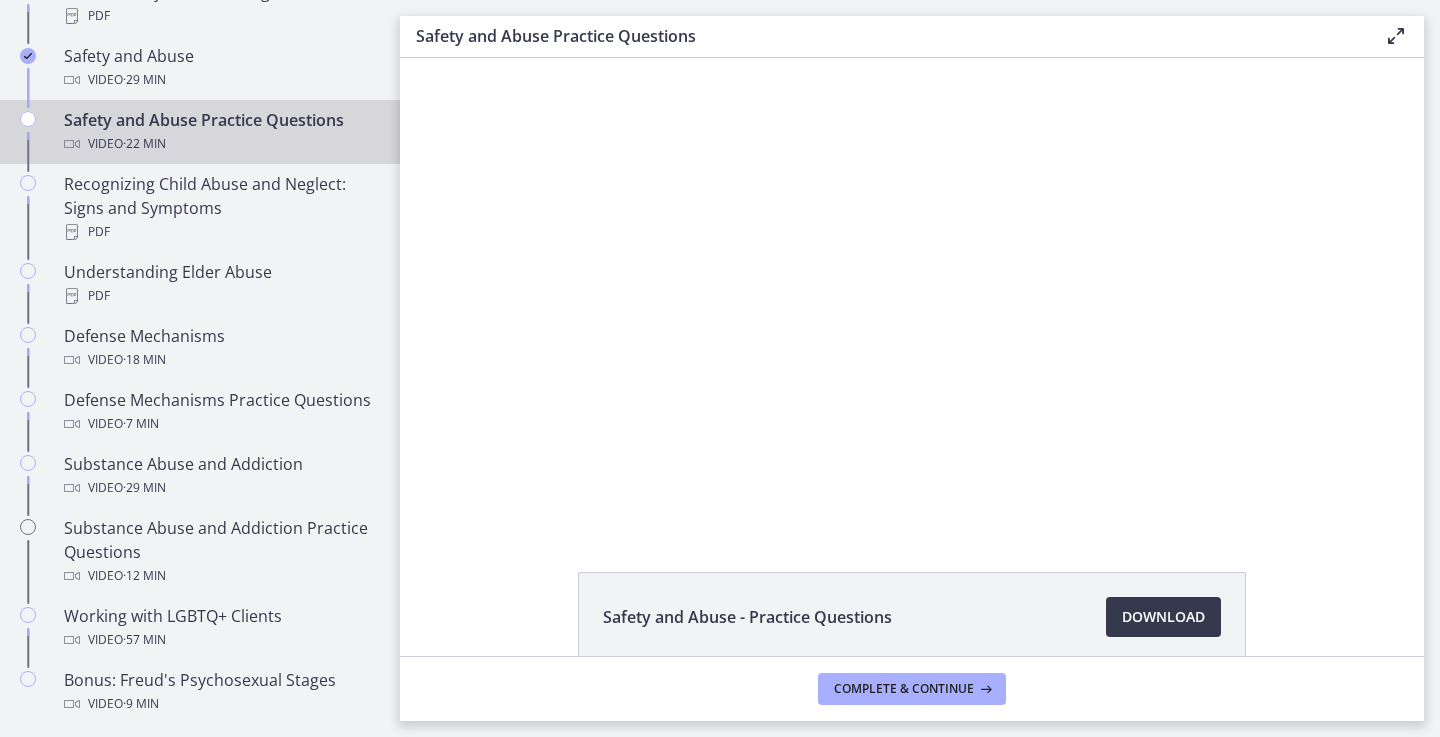 scroll, scrollTop: 0, scrollLeft: 0, axis: both 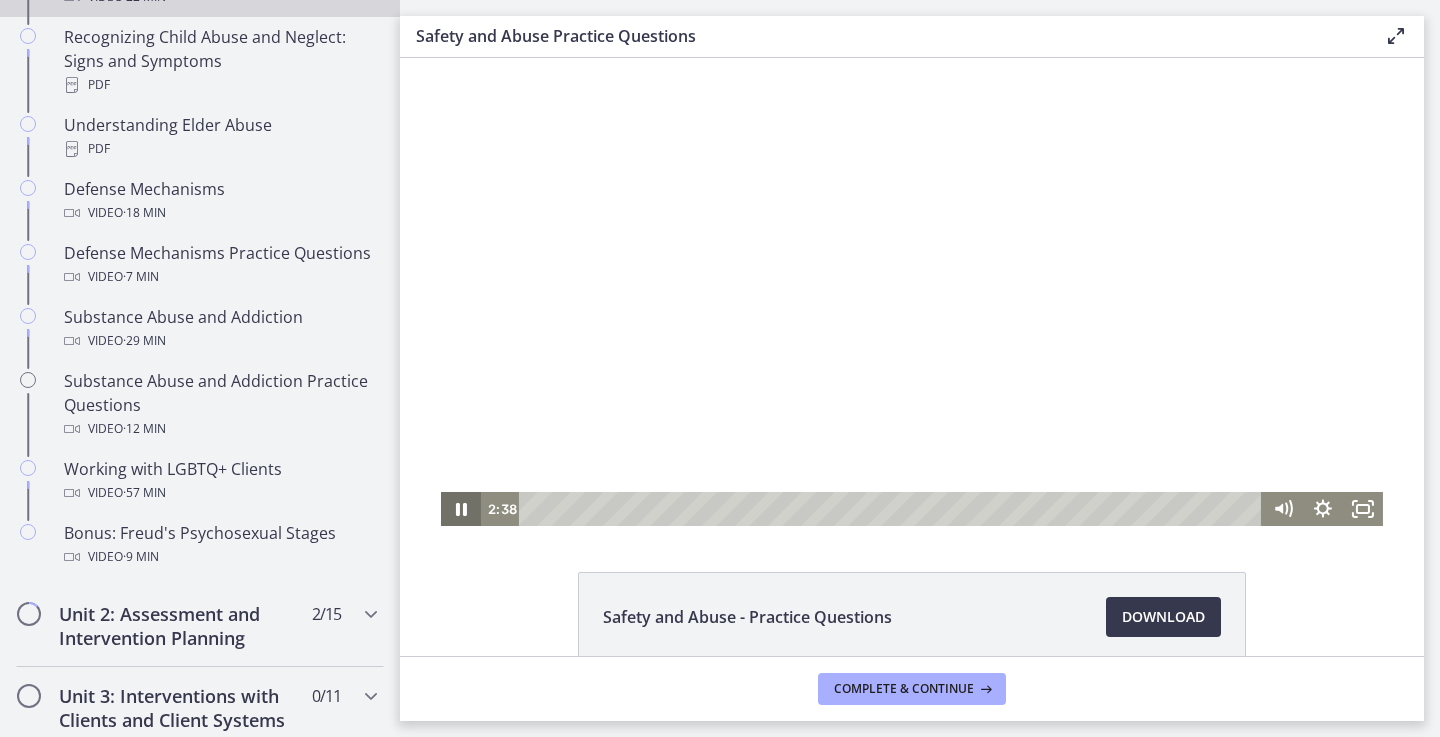 click 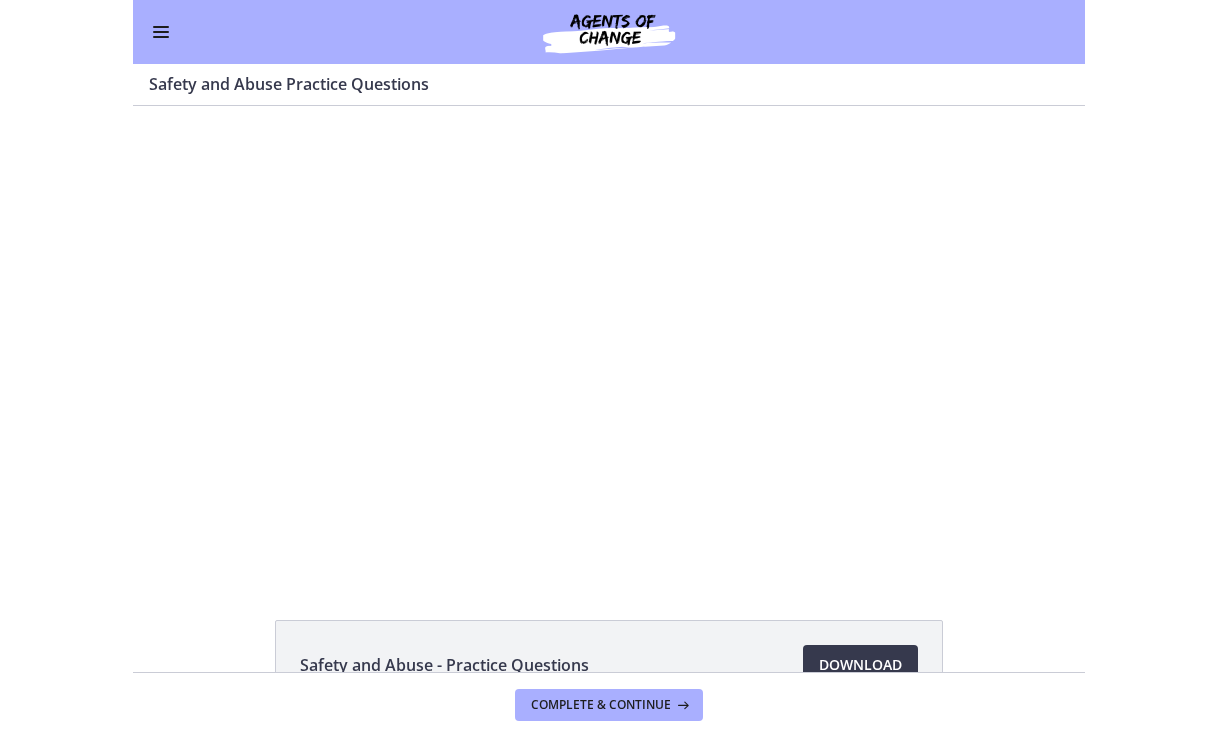 scroll, scrollTop: 1053, scrollLeft: 0, axis: vertical 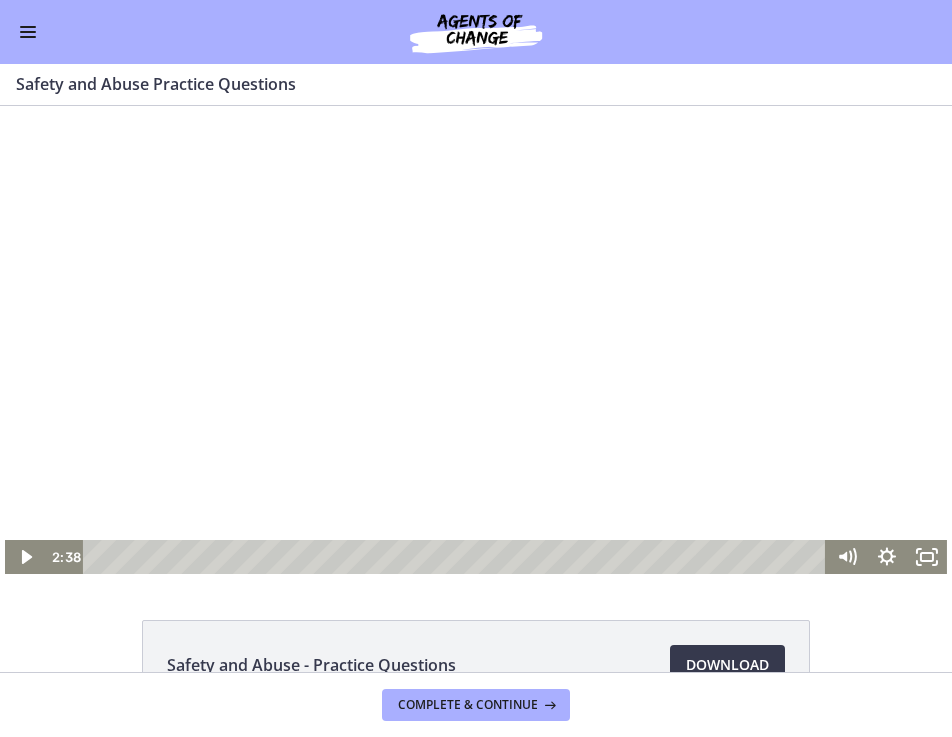click on "Safety and Abuse - Practice Questions
Download
Opens in a new window" 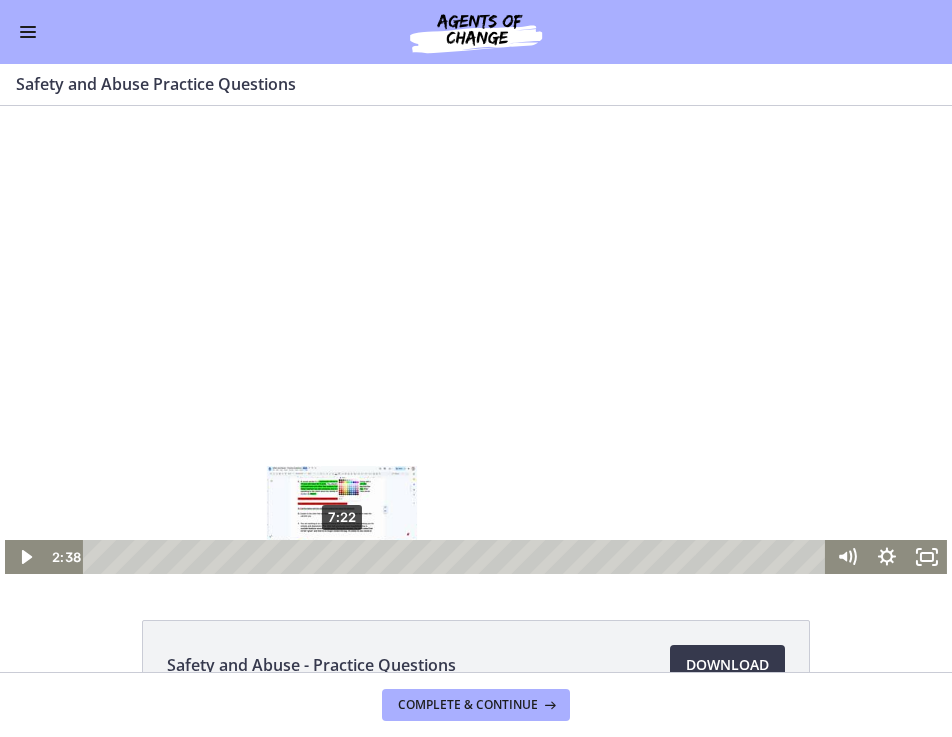 click on "7:22" at bounding box center (457, 557) 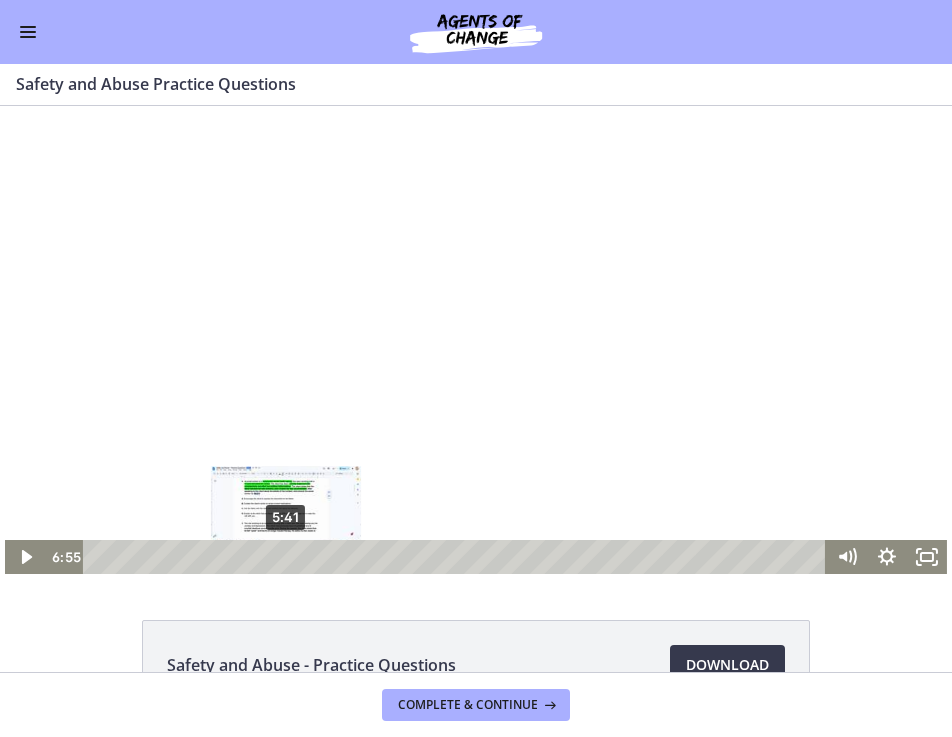 click on "5:41" at bounding box center [457, 557] 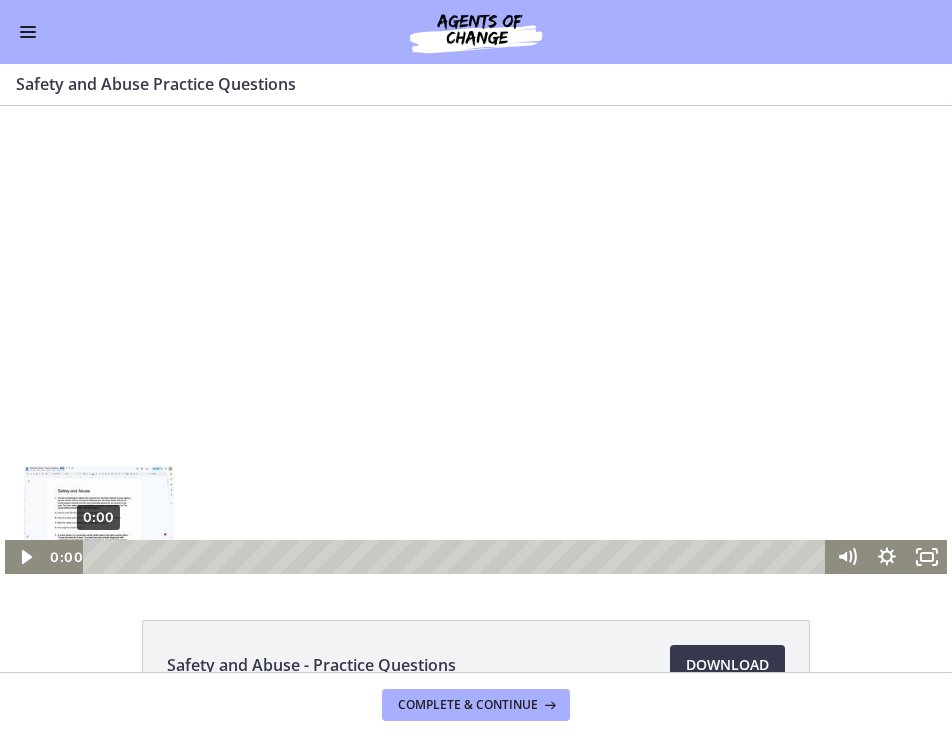 click on "0:00" at bounding box center [457, 557] 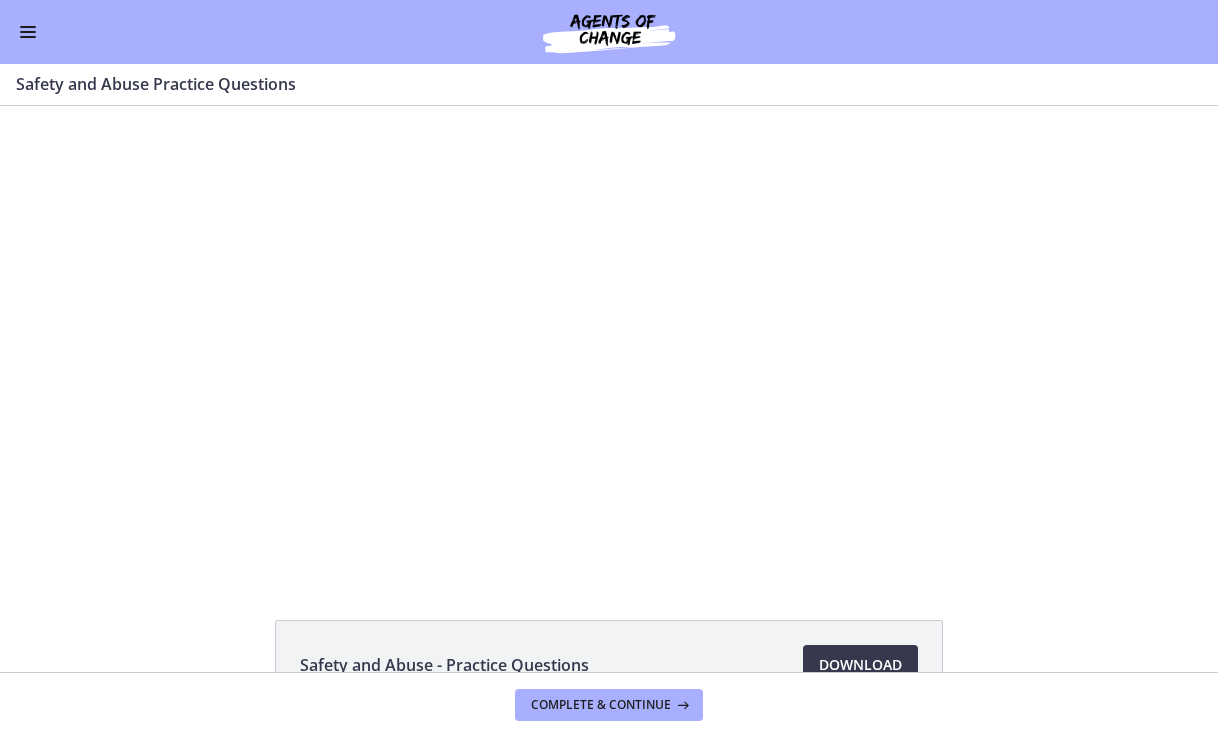 click at bounding box center (28, 32) 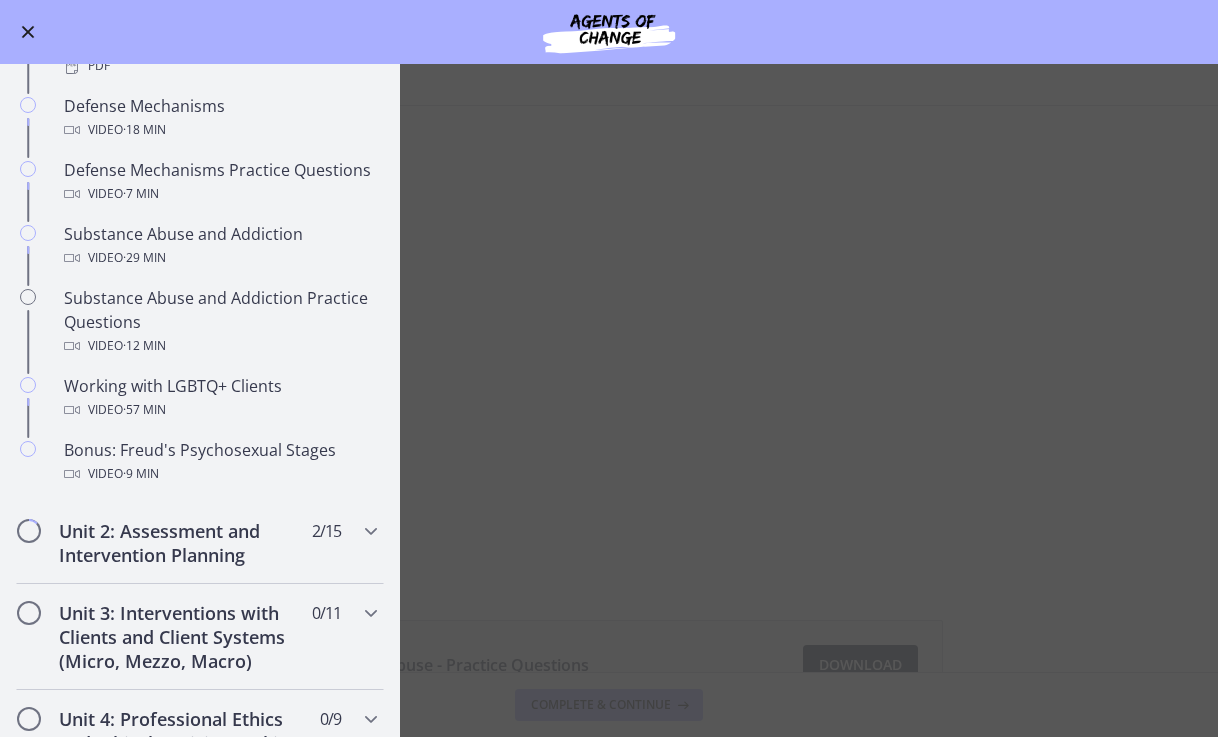 click on "Safety and Abuse Practice Questions
Enable fullscreen
Safety and Abuse - Practice Questions
Download
Opens in a new window
Complete & continue" at bounding box center (609, 400) 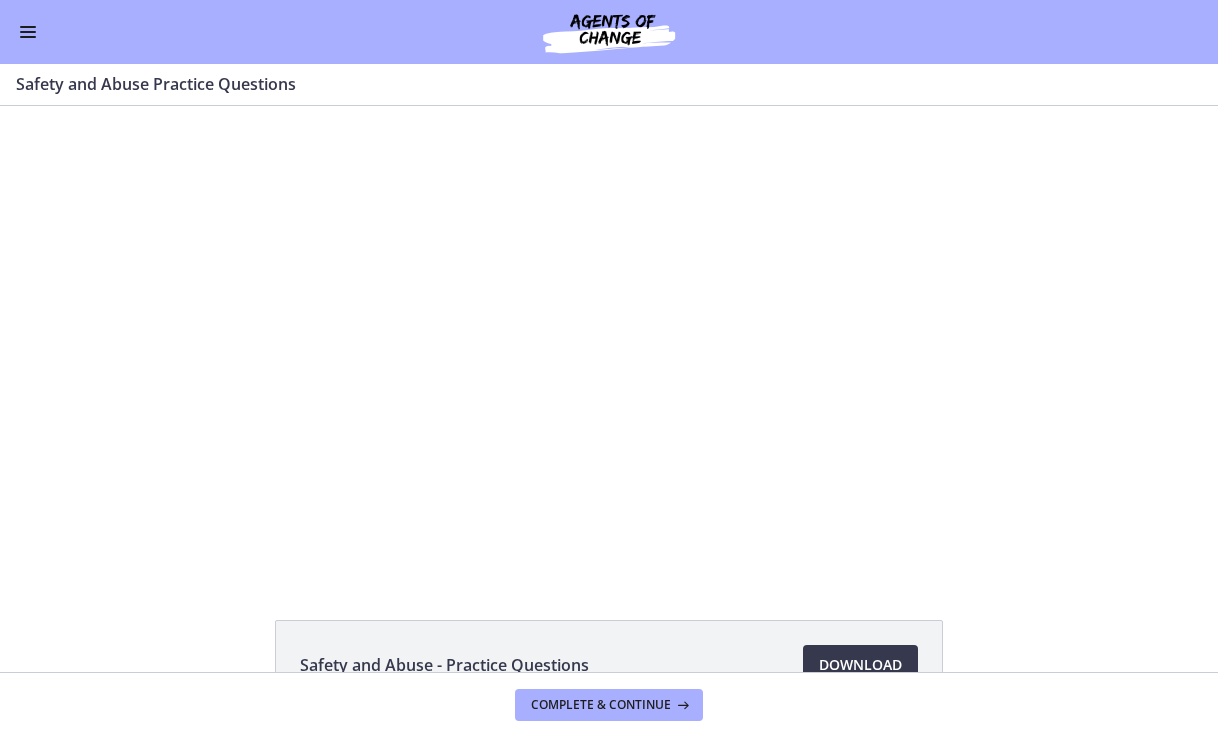 click at bounding box center [28, 32] 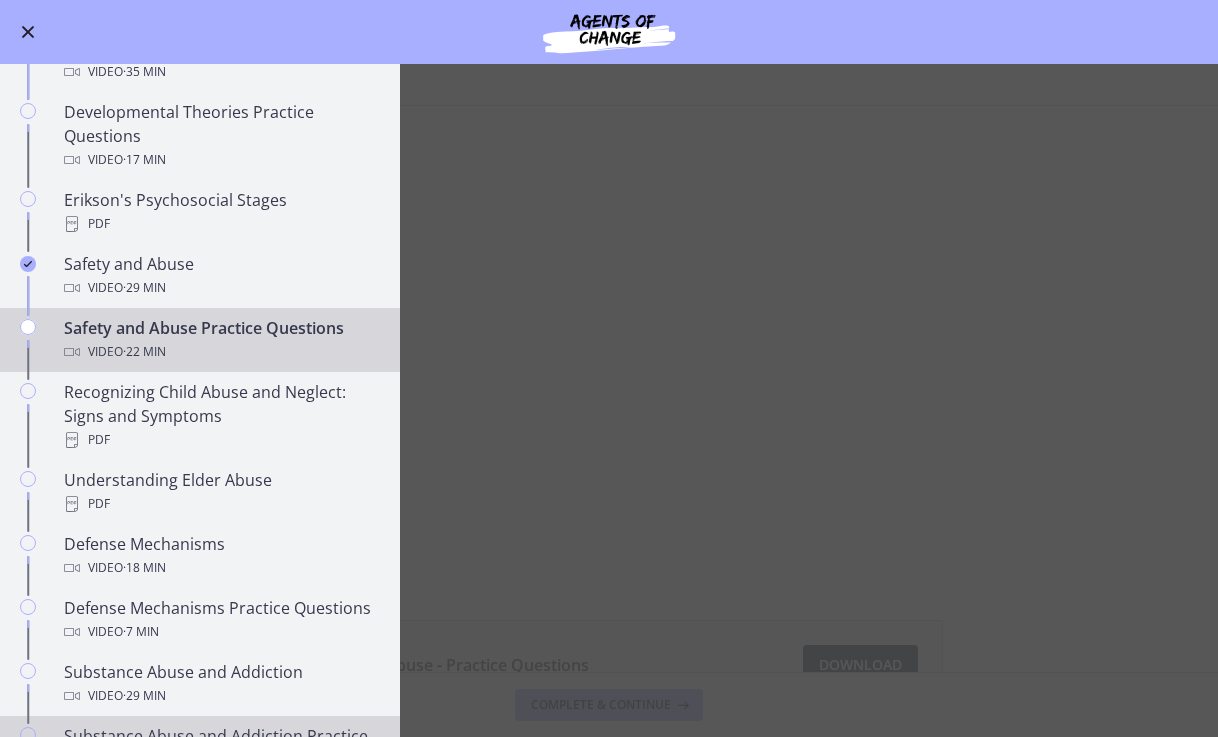 scroll, scrollTop: 617, scrollLeft: 0, axis: vertical 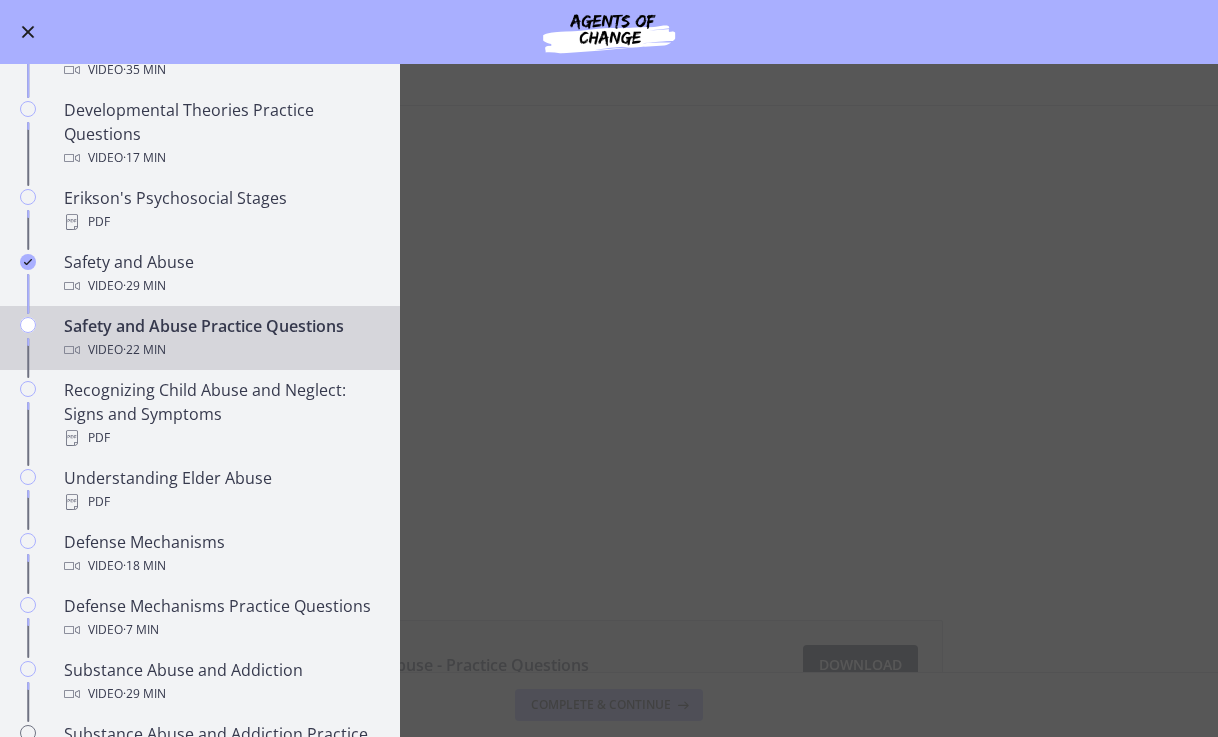 click on "Safety and Abuse Practice Questions
Enable fullscreen
Safety and Abuse - Practice Questions
Download
Opens in a new window
Complete & continue" at bounding box center (609, 400) 